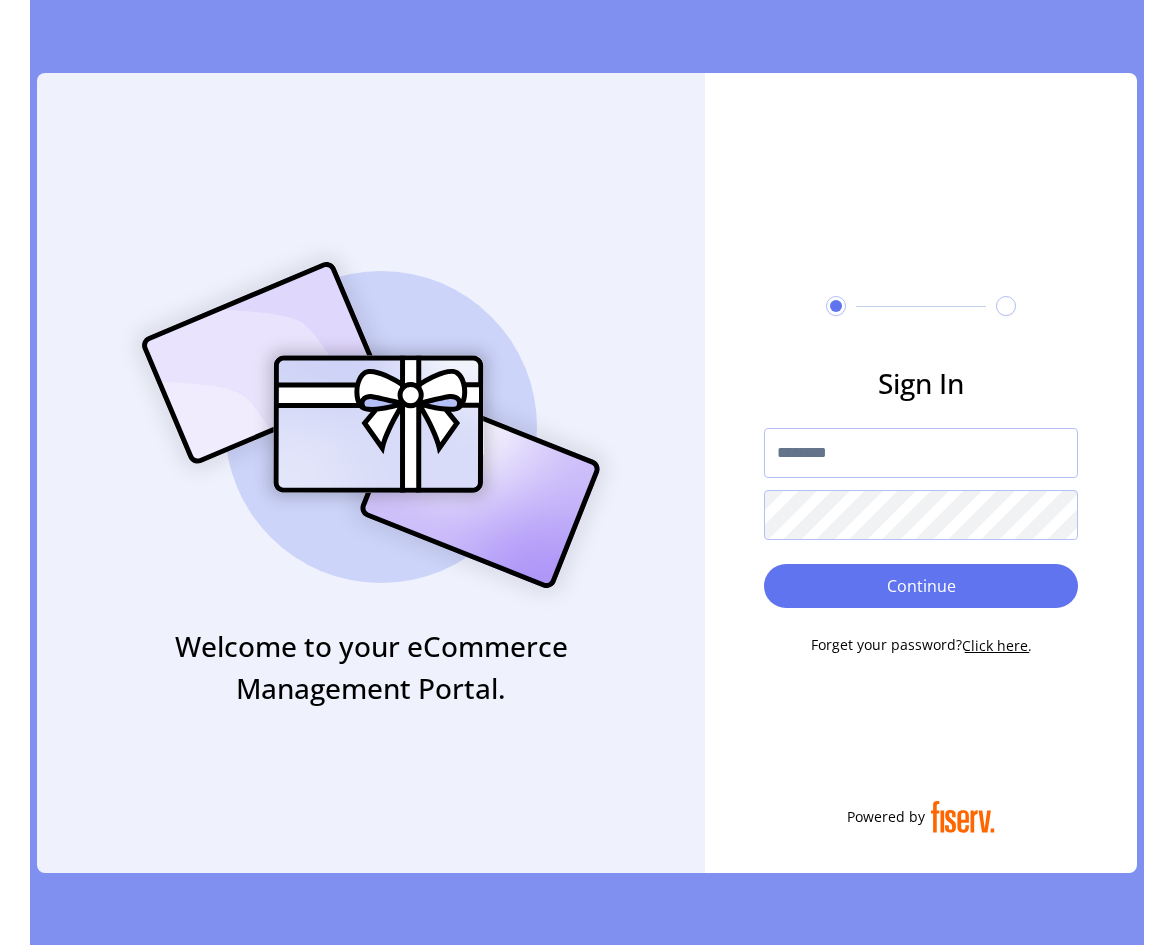 scroll, scrollTop: 0, scrollLeft: 0, axis: both 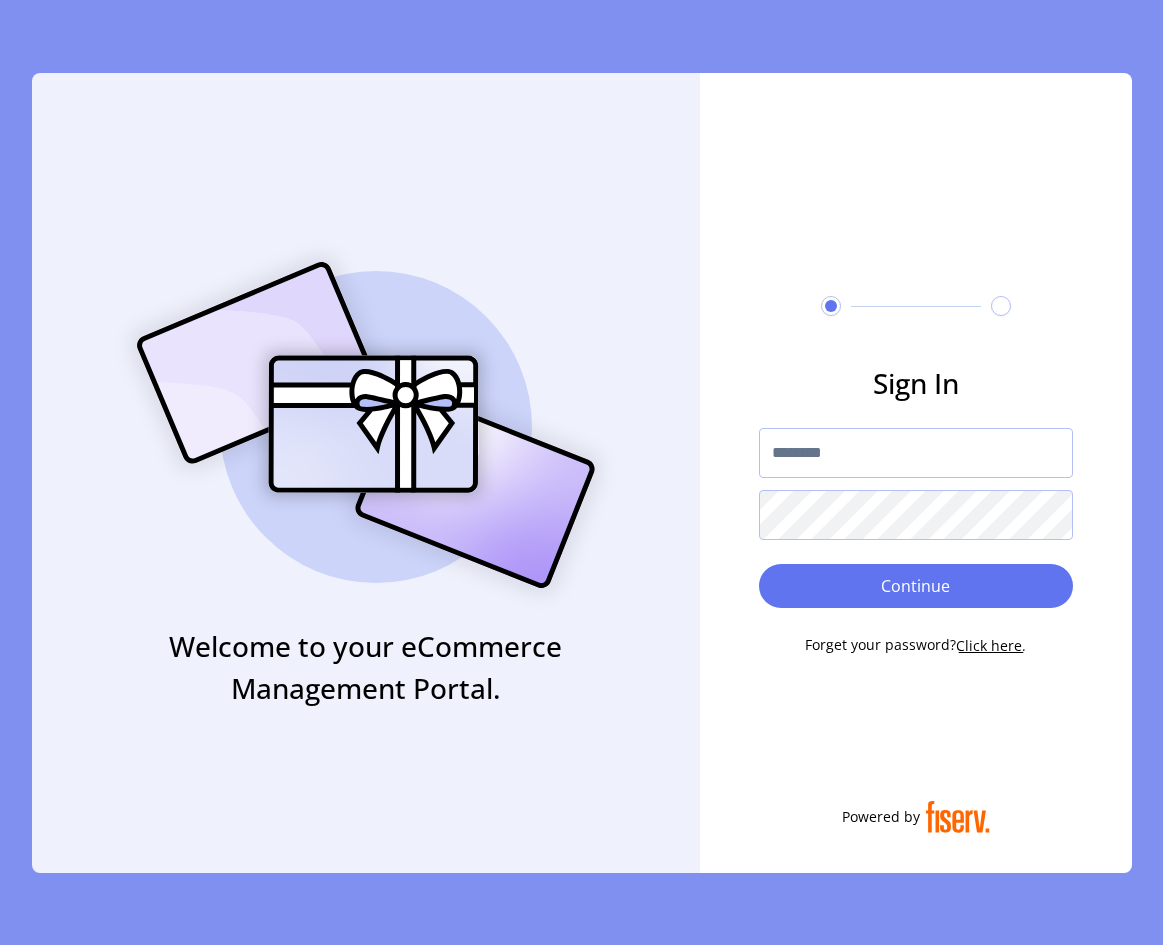 click at bounding box center [916, 453] 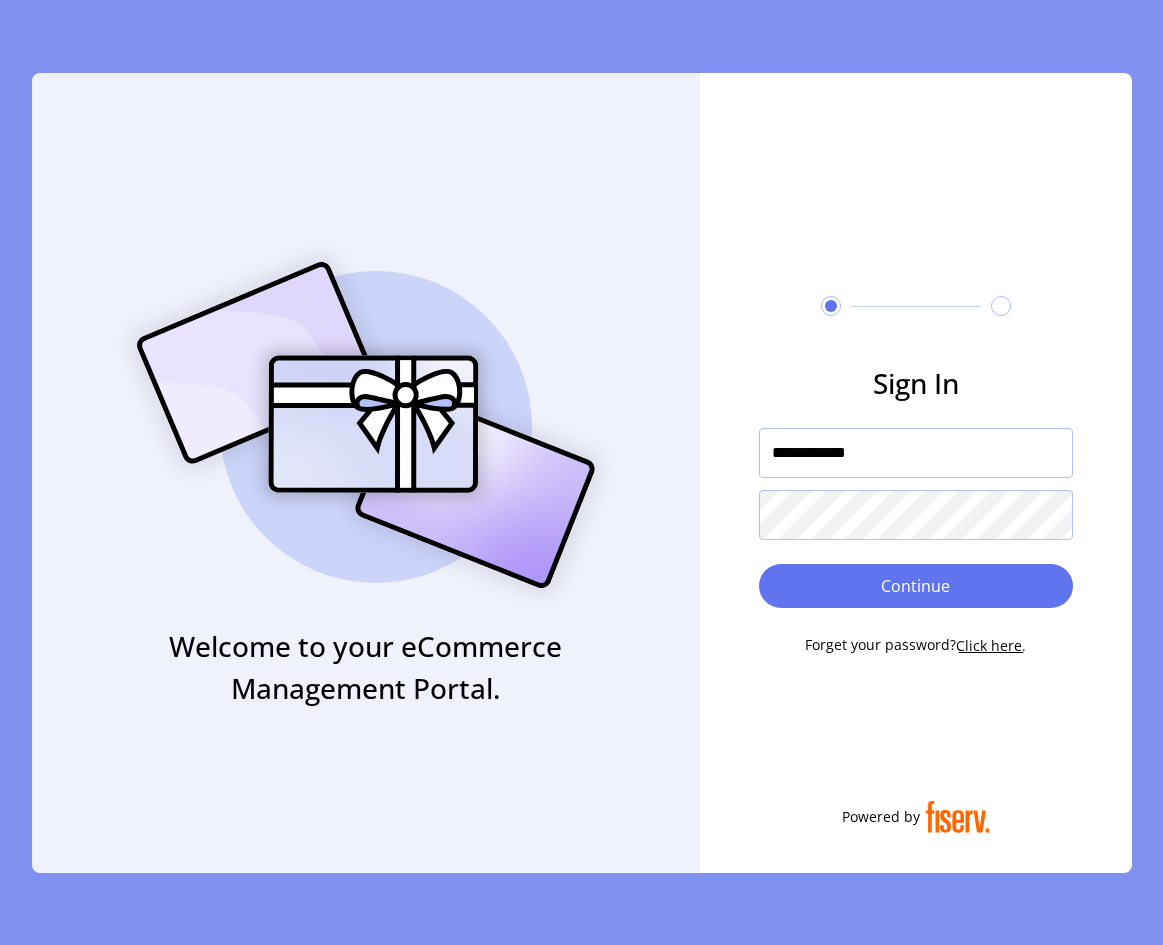 drag, startPoint x: 788, startPoint y: 451, endPoint x: 746, endPoint y: 458, distance: 42.579338 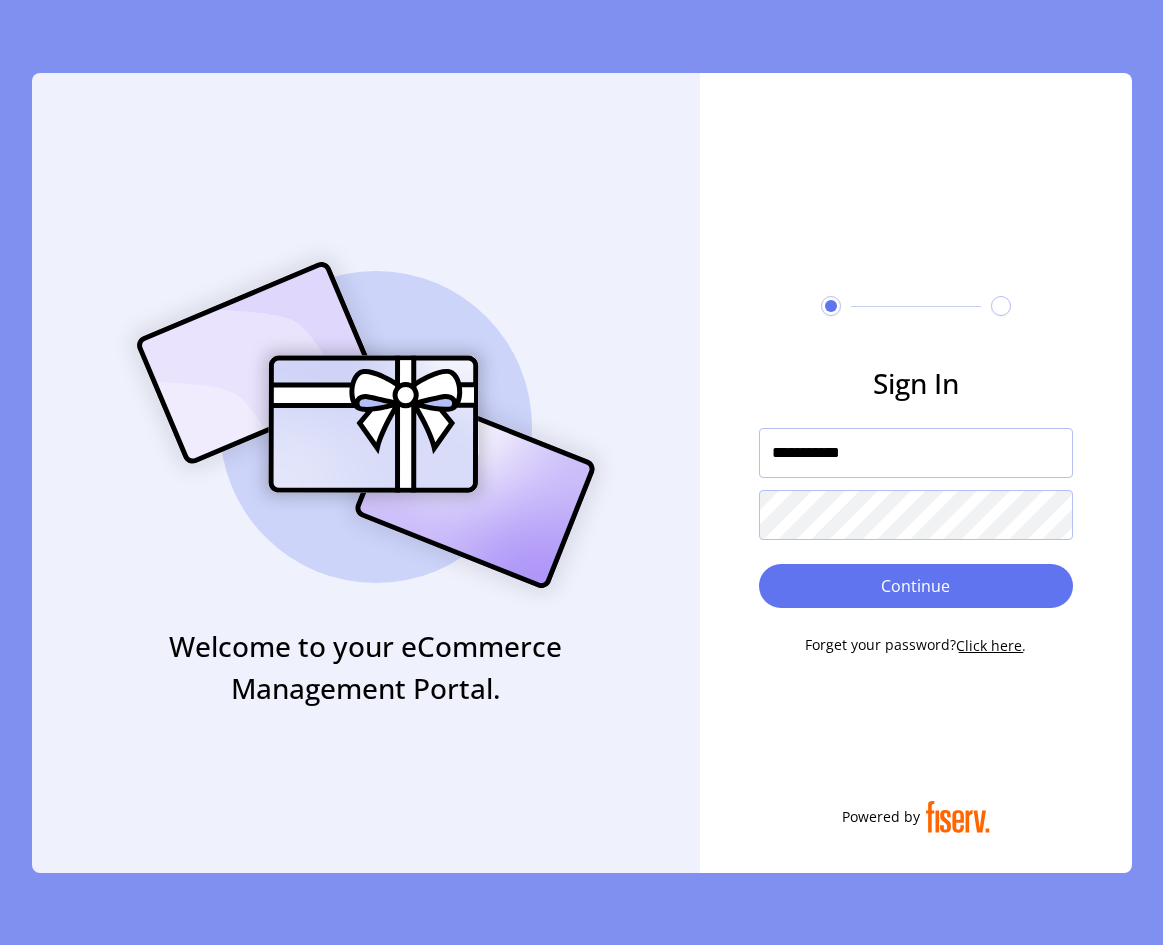 type on "**********" 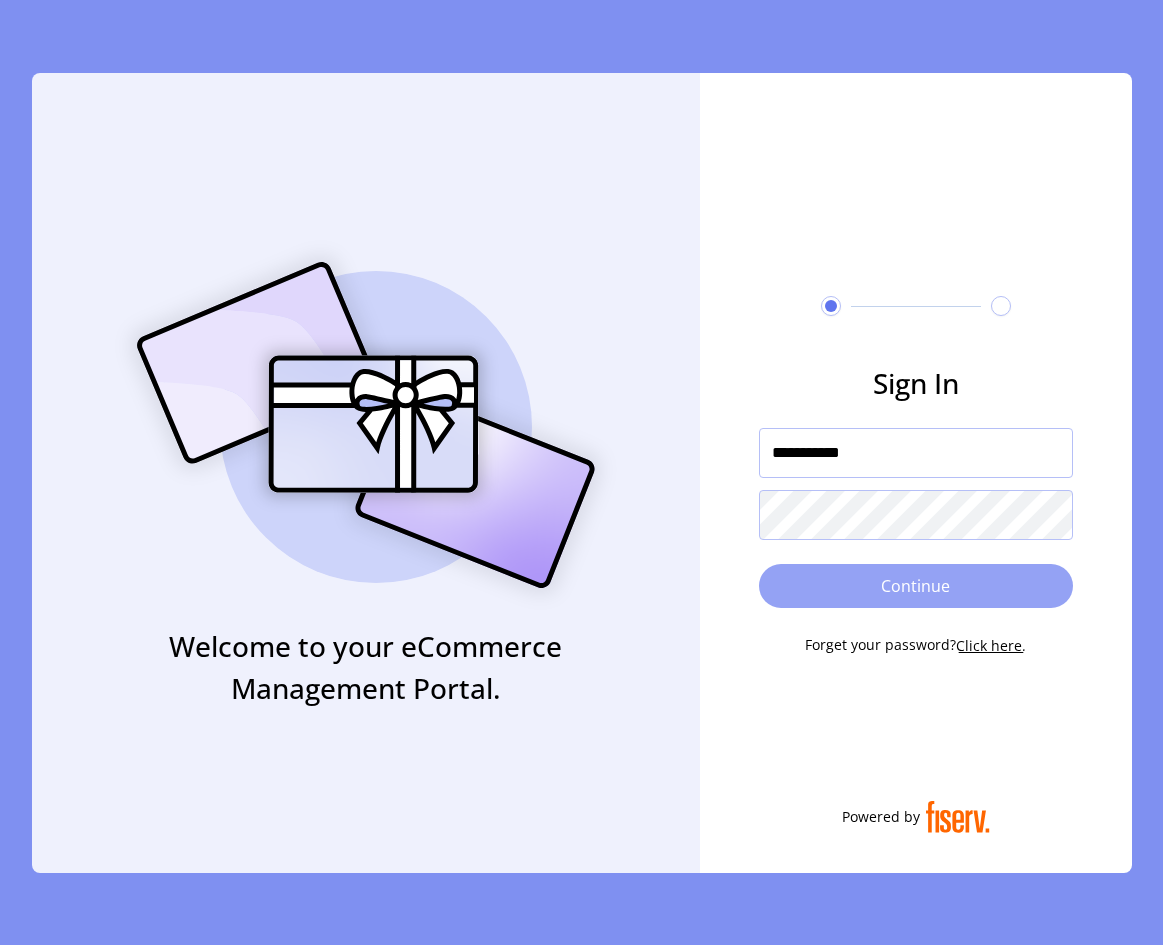 click on "Continue" at bounding box center [916, 586] 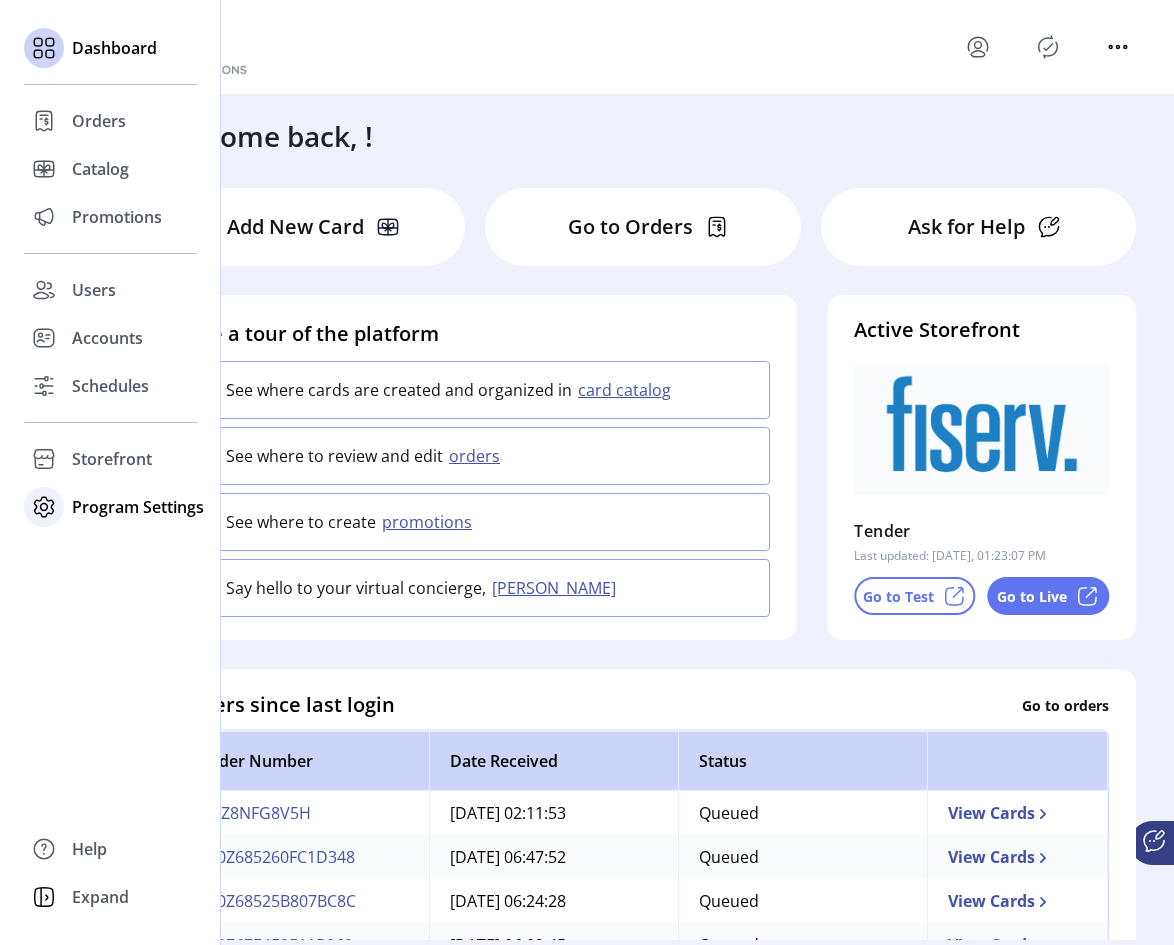 click on "Program Settings" 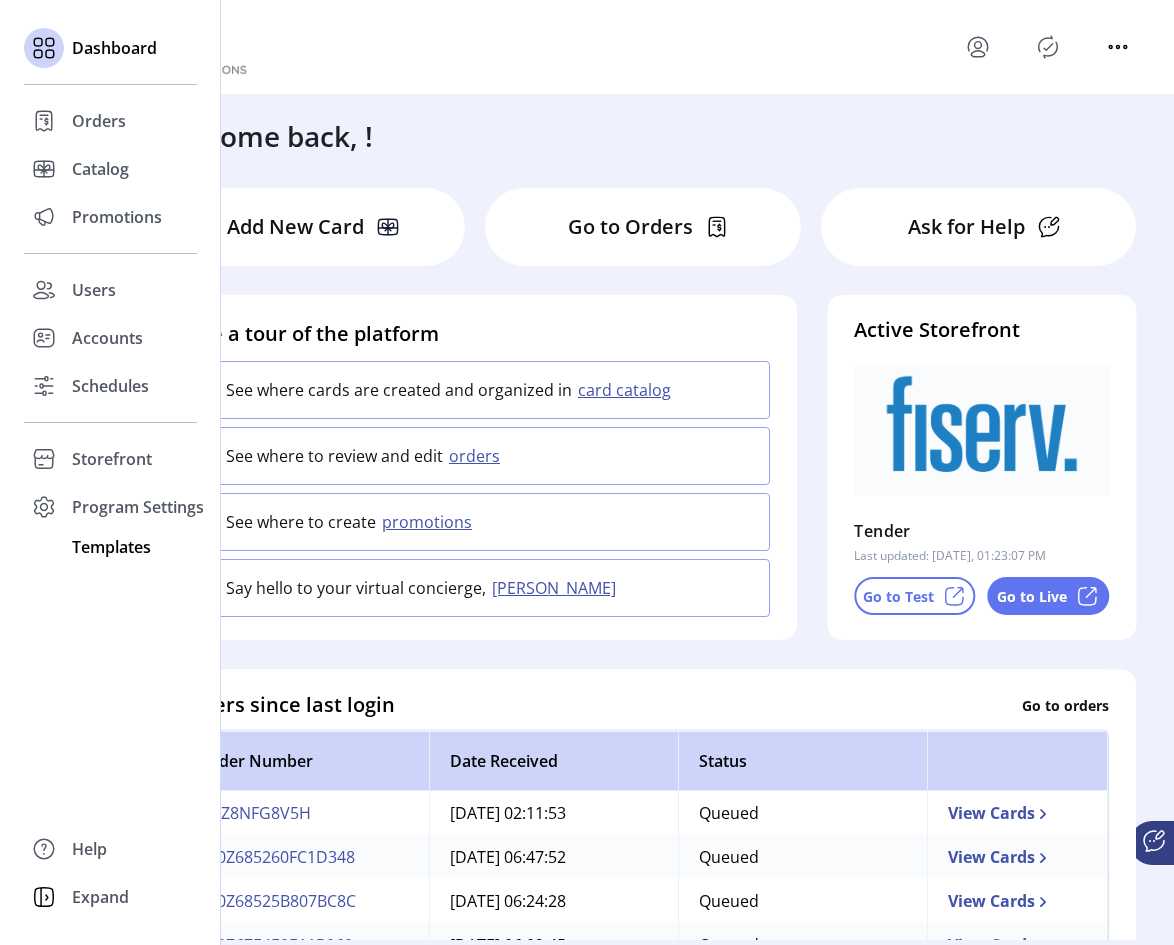 click on "Templates" 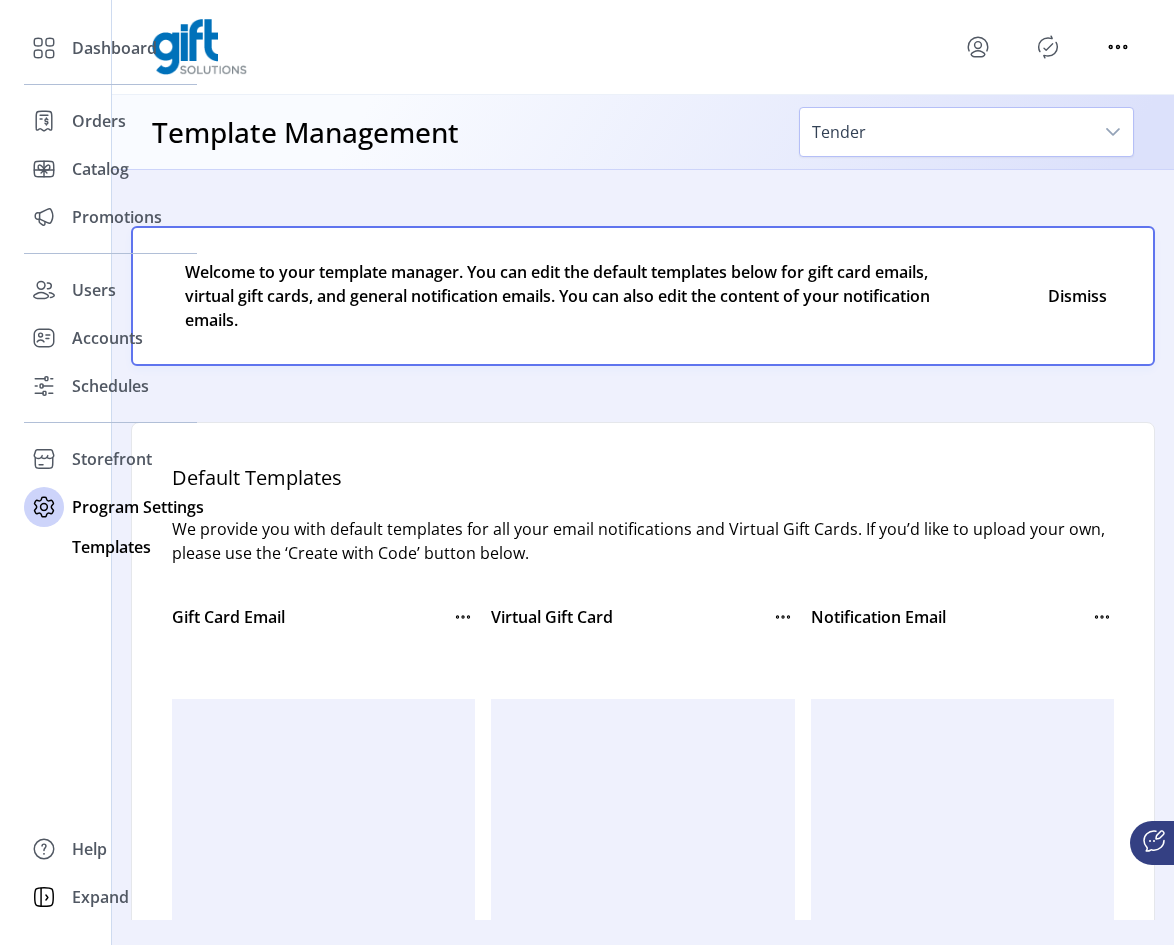 click 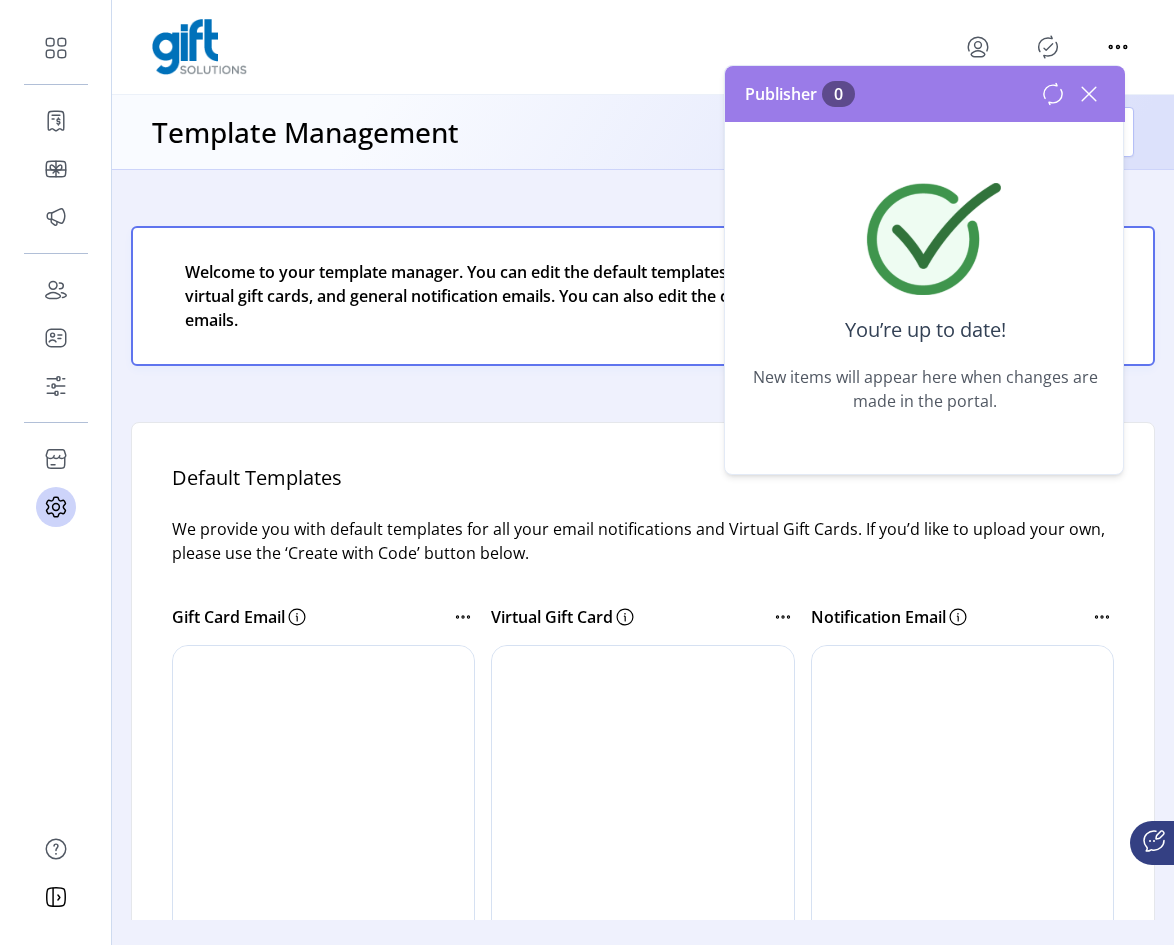 click 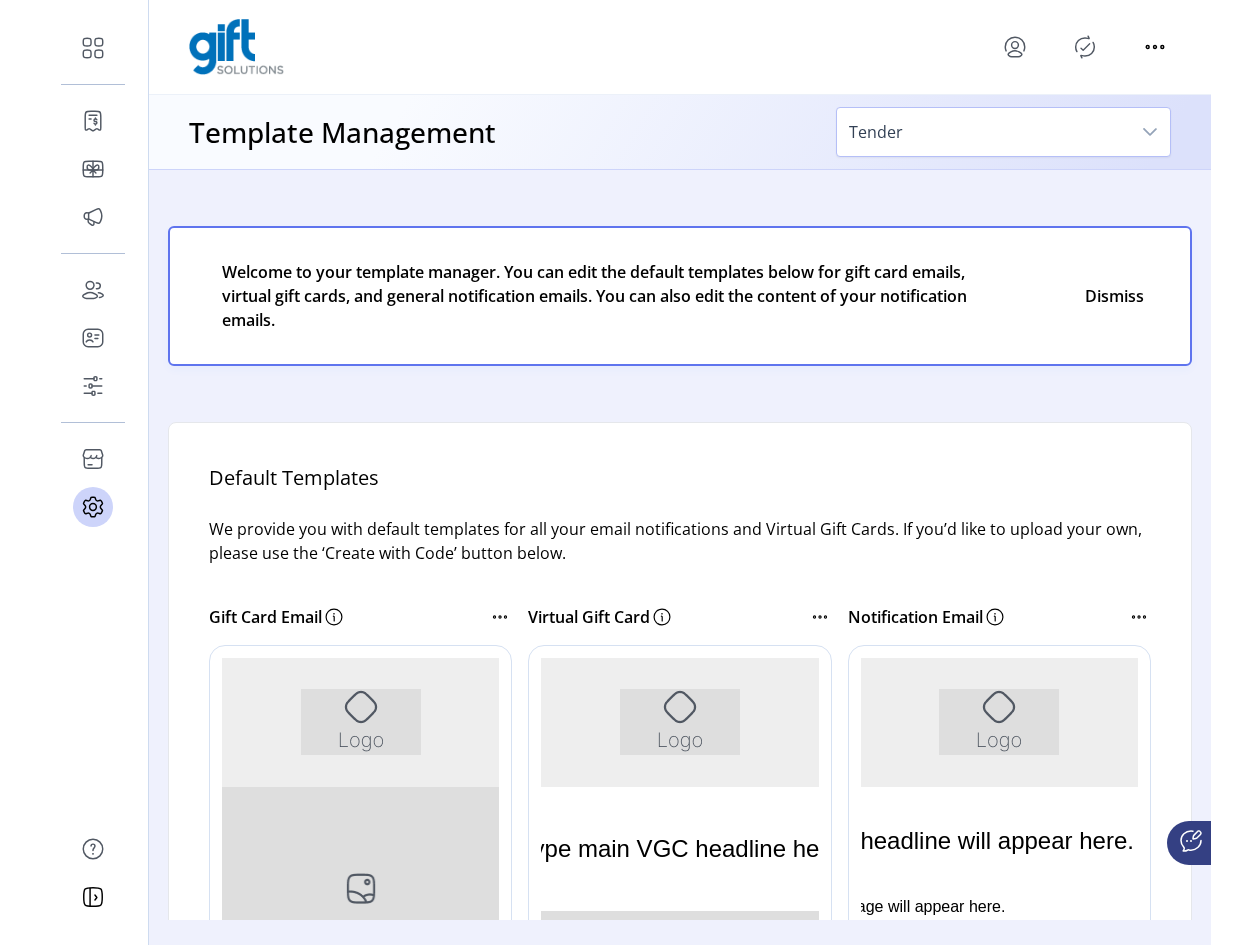 scroll, scrollTop: 0, scrollLeft: 0, axis: both 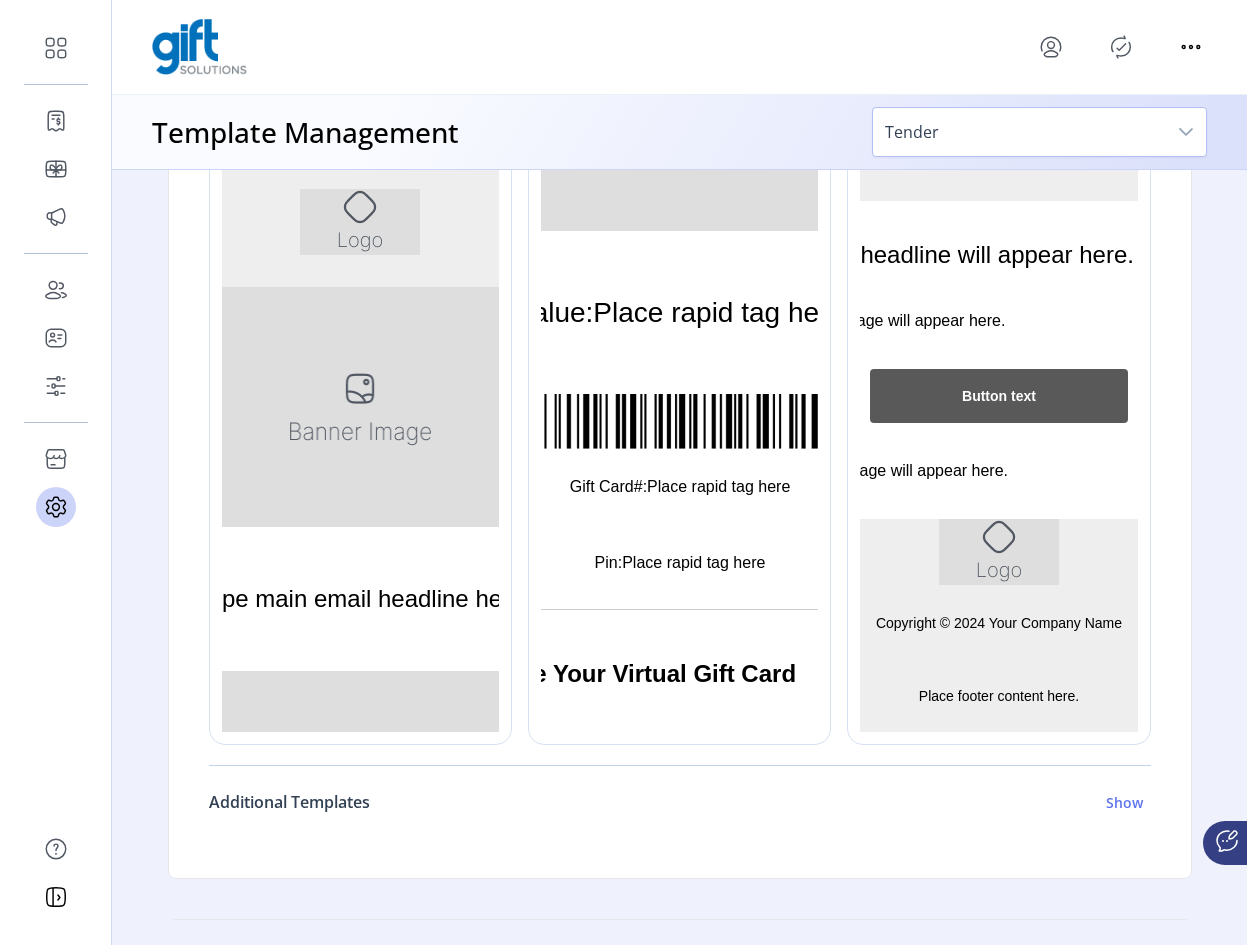 click on "Show" at bounding box center (1124, 802) 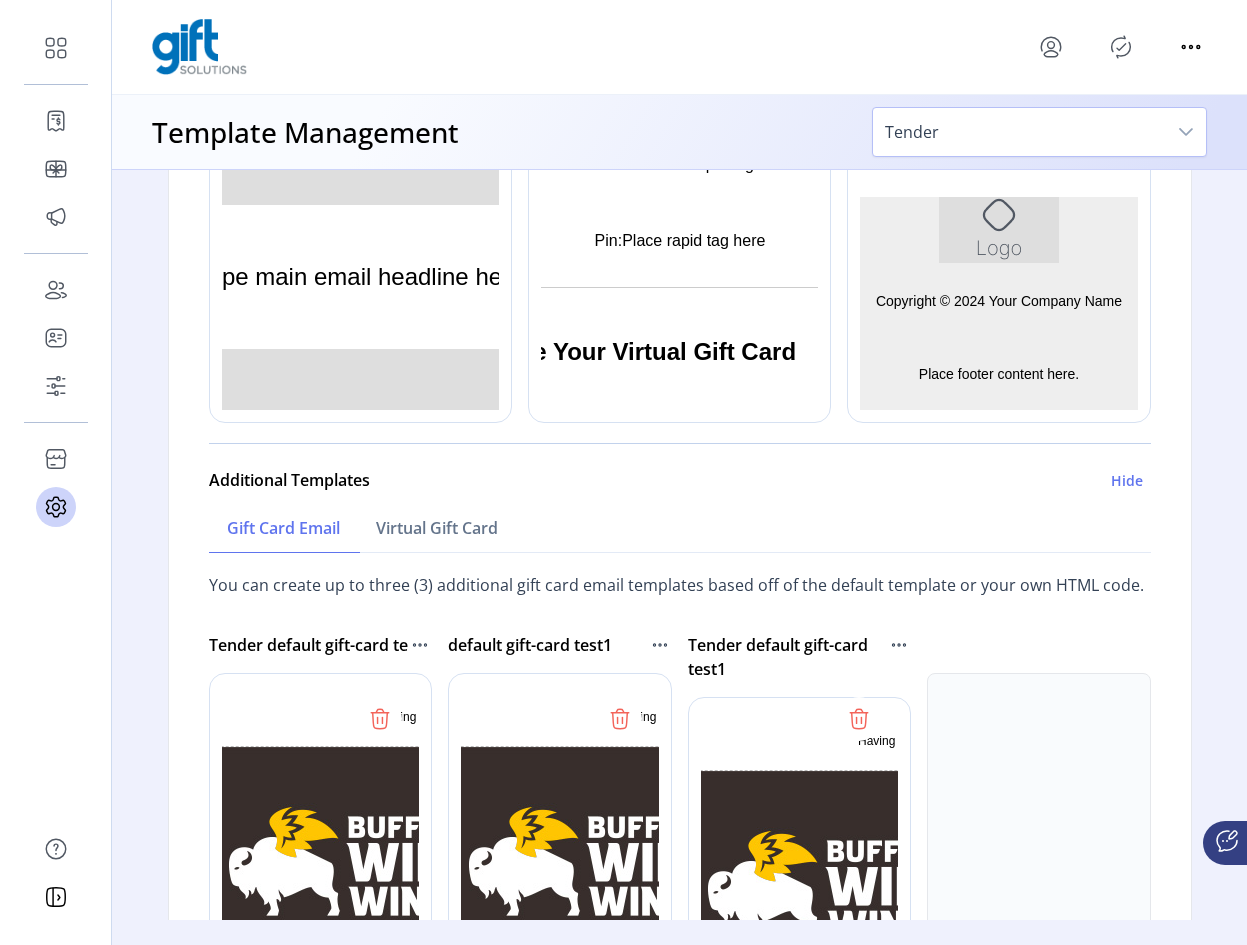scroll, scrollTop: 900, scrollLeft: 0, axis: vertical 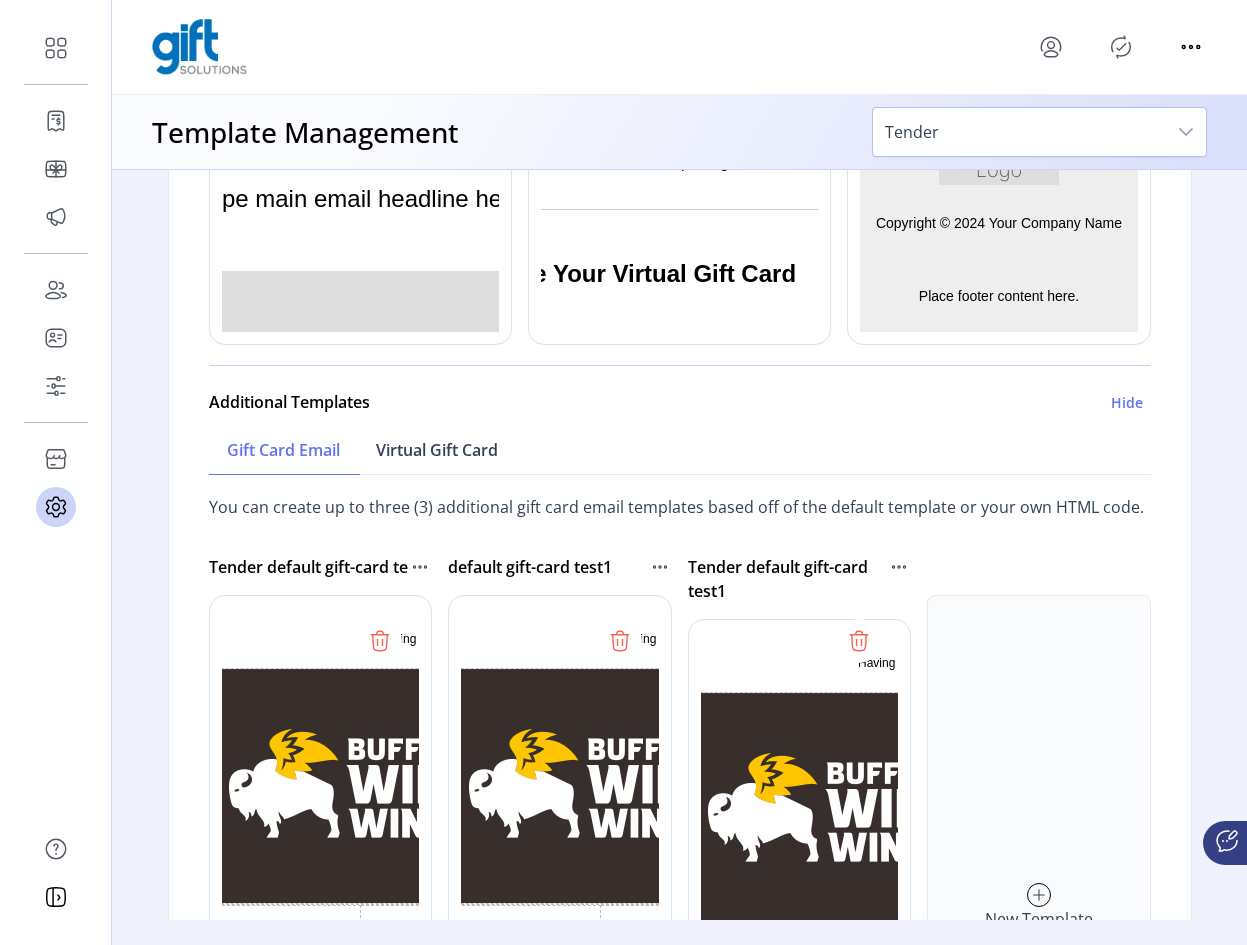 click on "Virtual Gift Card" at bounding box center (437, 450) 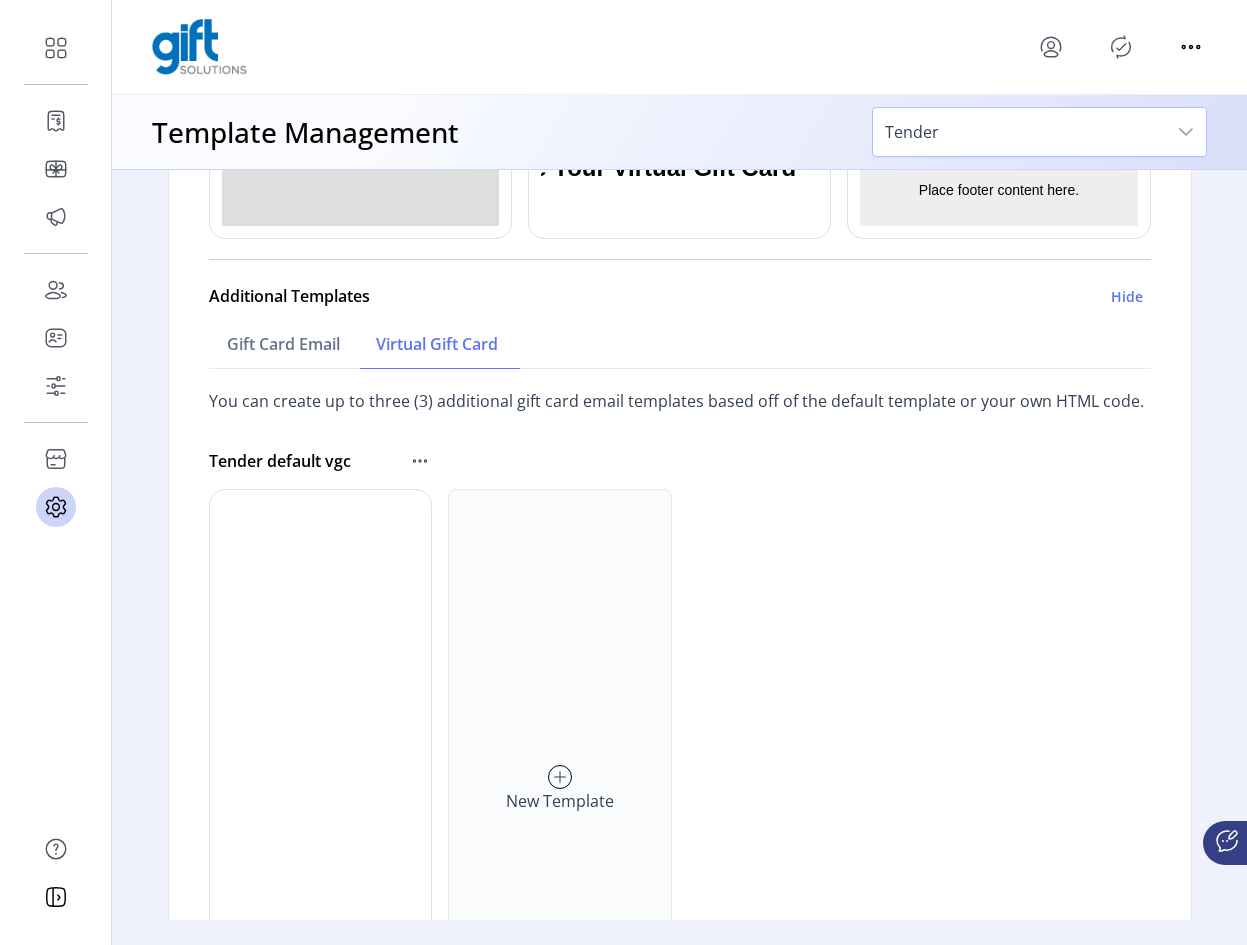 scroll, scrollTop: 1200, scrollLeft: 0, axis: vertical 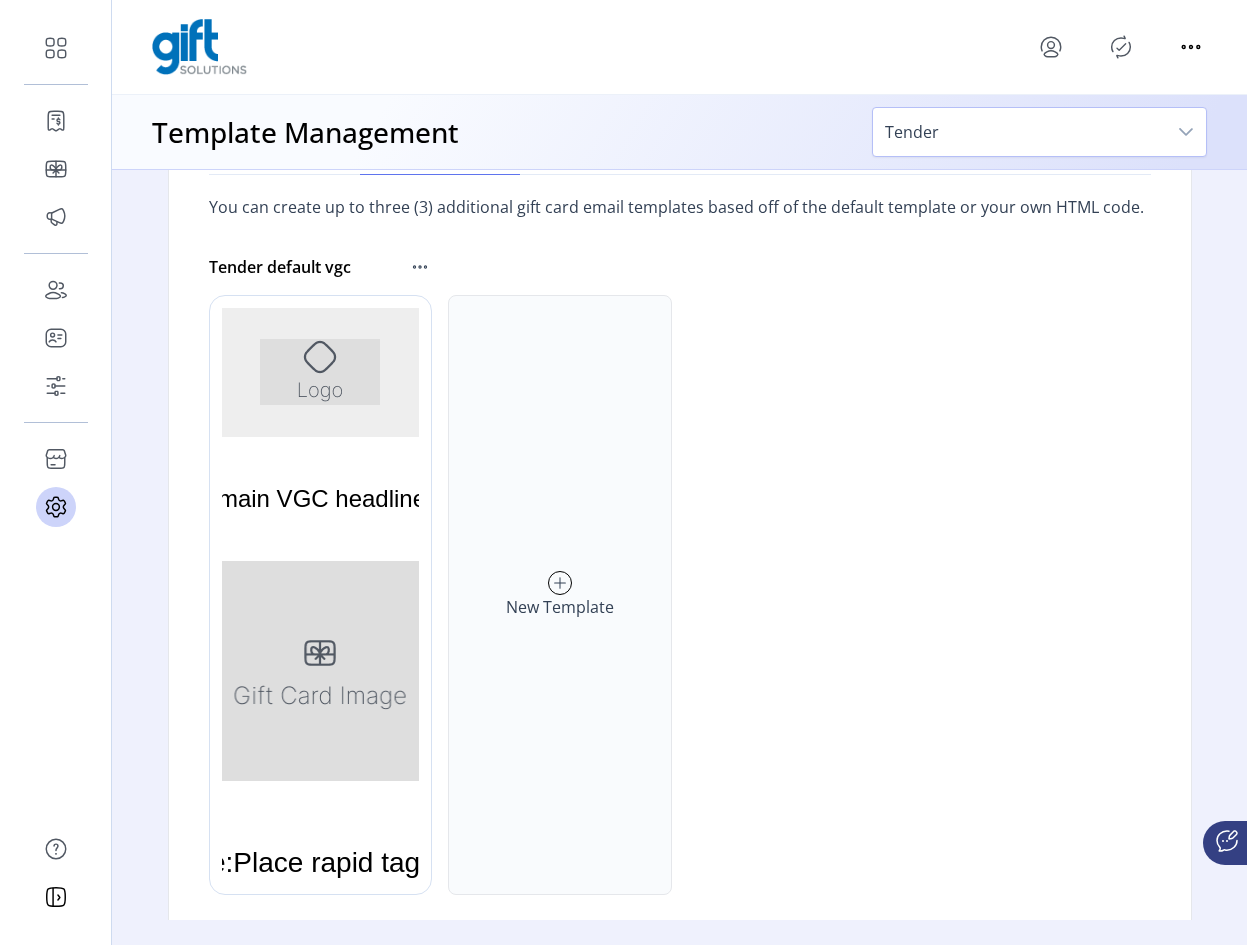 click 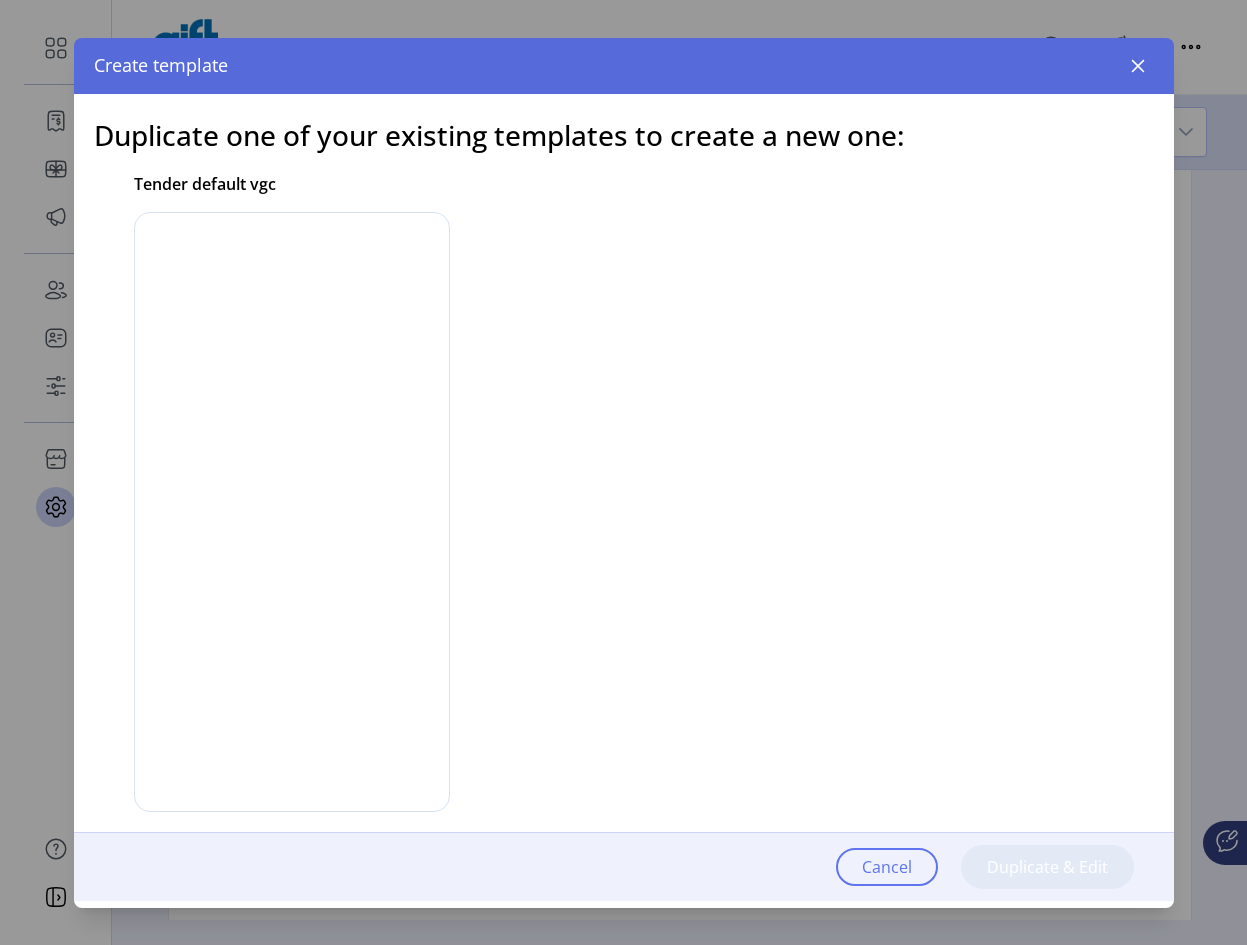 scroll, scrollTop: 0, scrollLeft: 0, axis: both 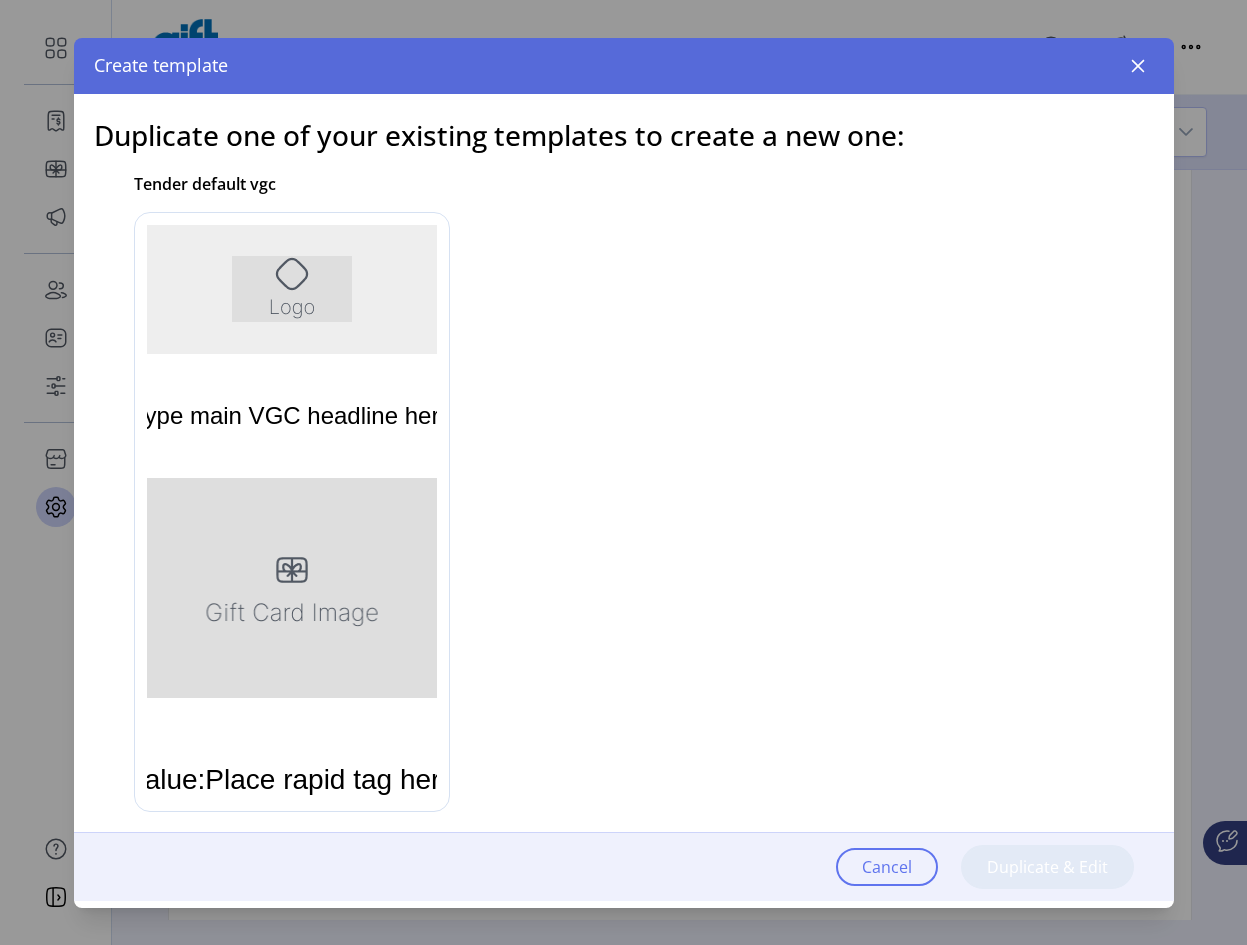 click on "Type main VGC headline here" at bounding box center [292, 415] 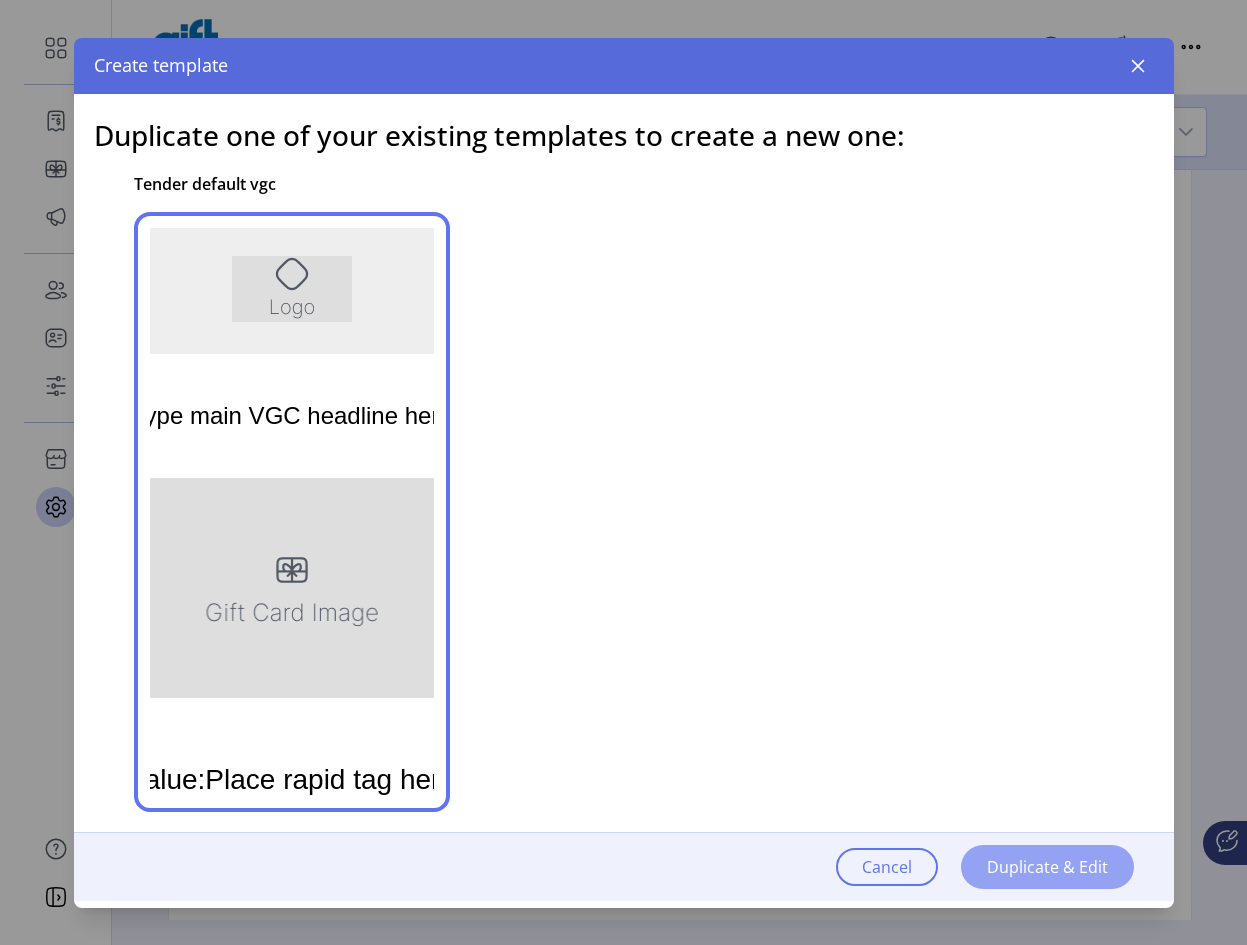 click on "Duplicate & Edit" 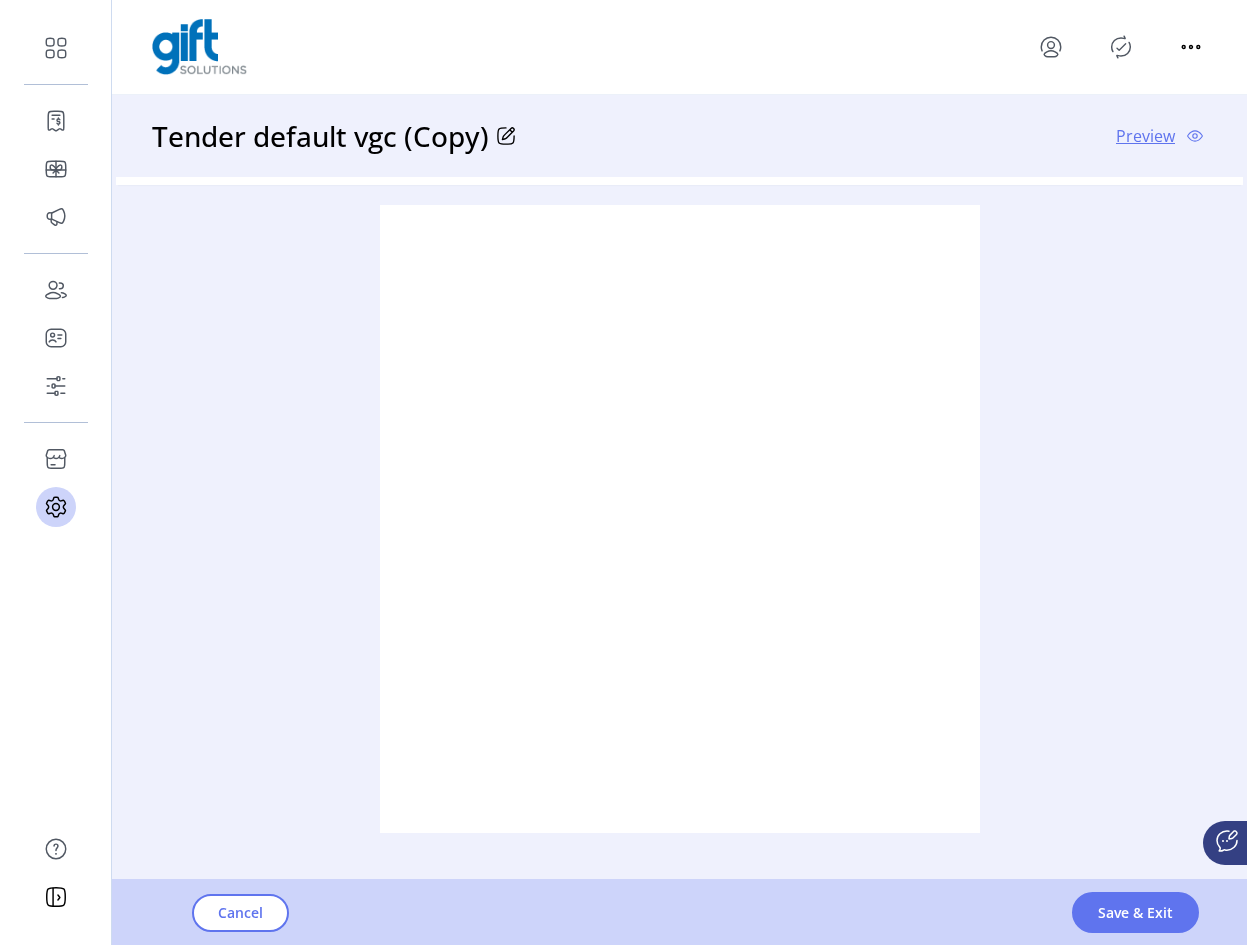 scroll, scrollTop: 0, scrollLeft: 0, axis: both 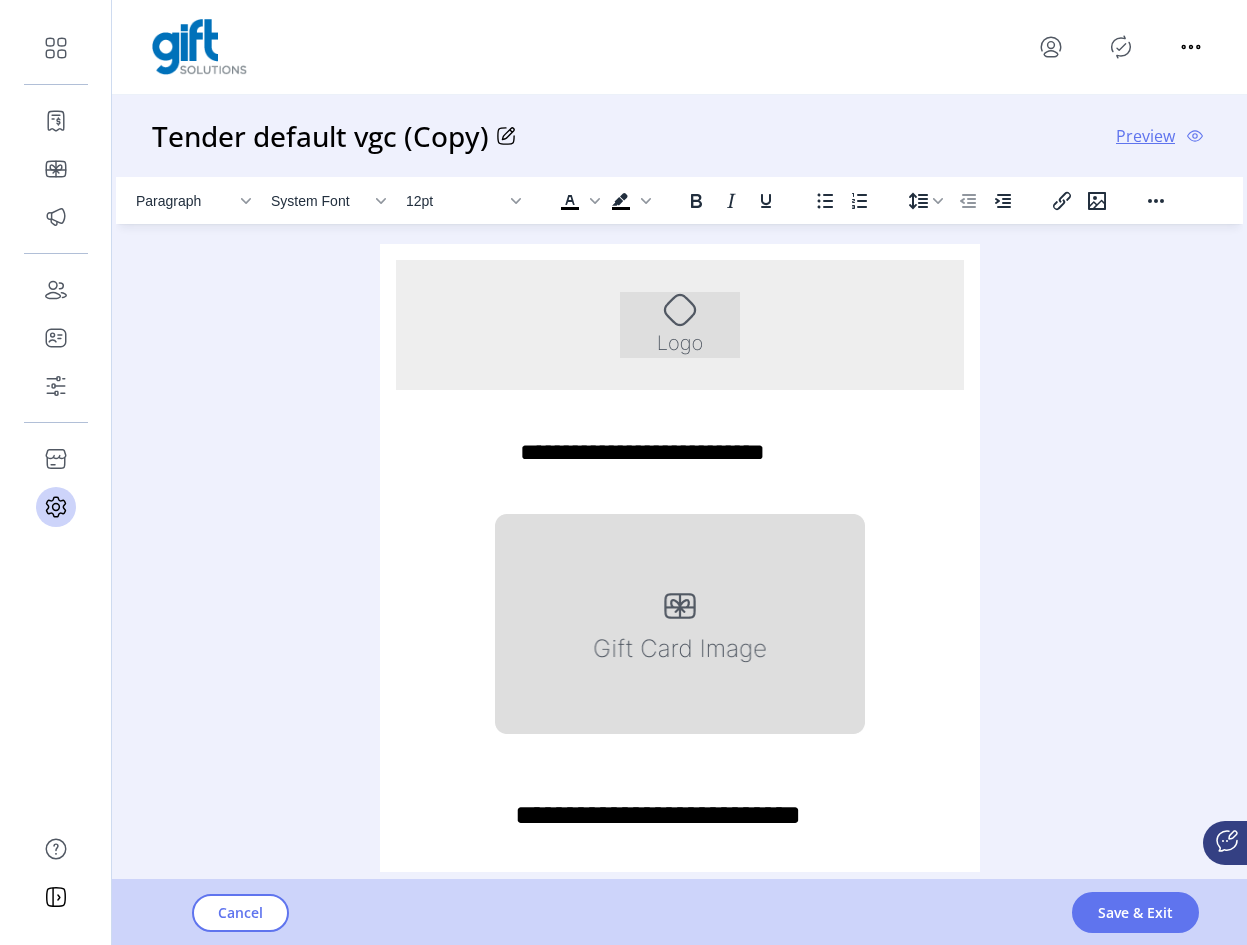 click at bounding box center (679, 624) 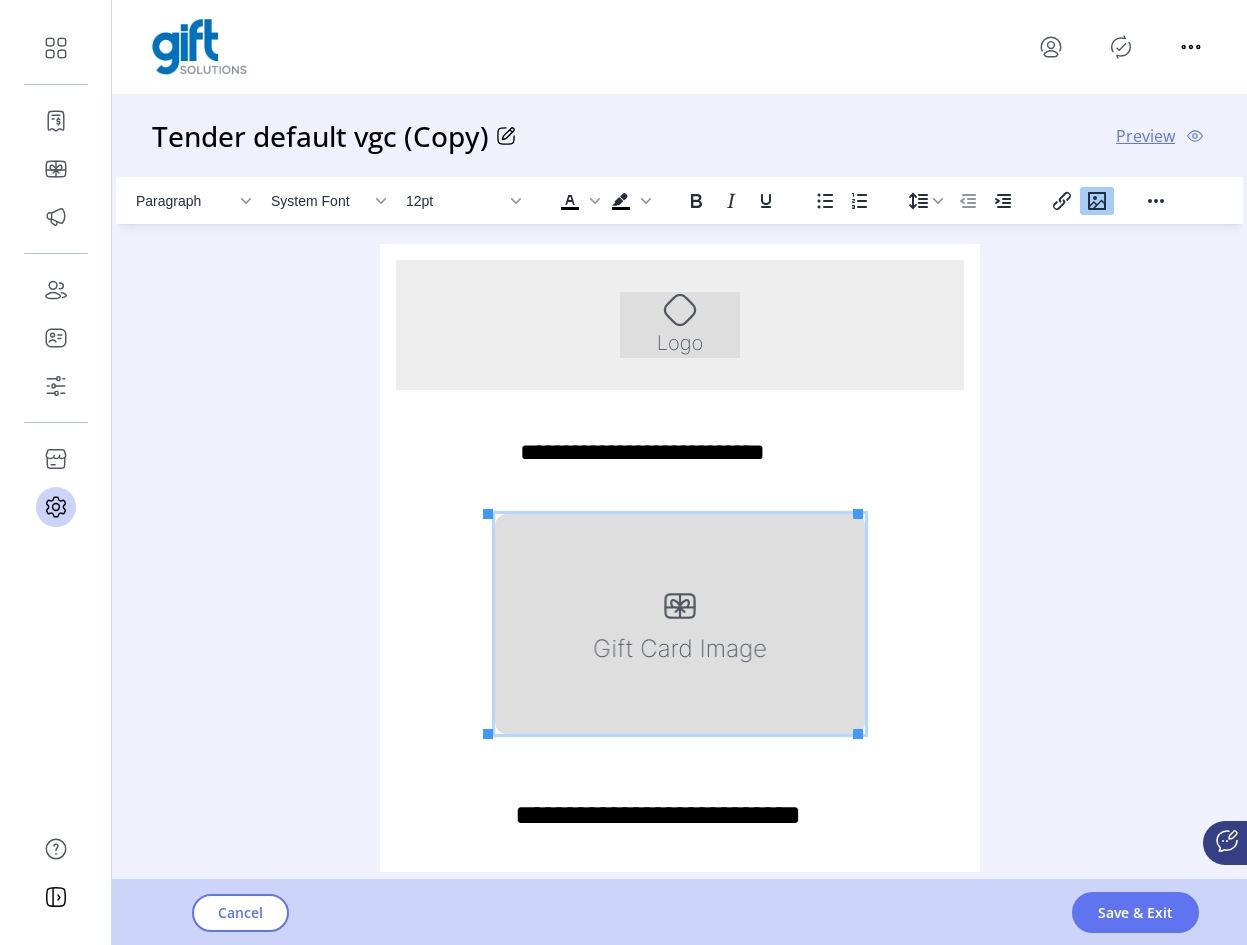 click 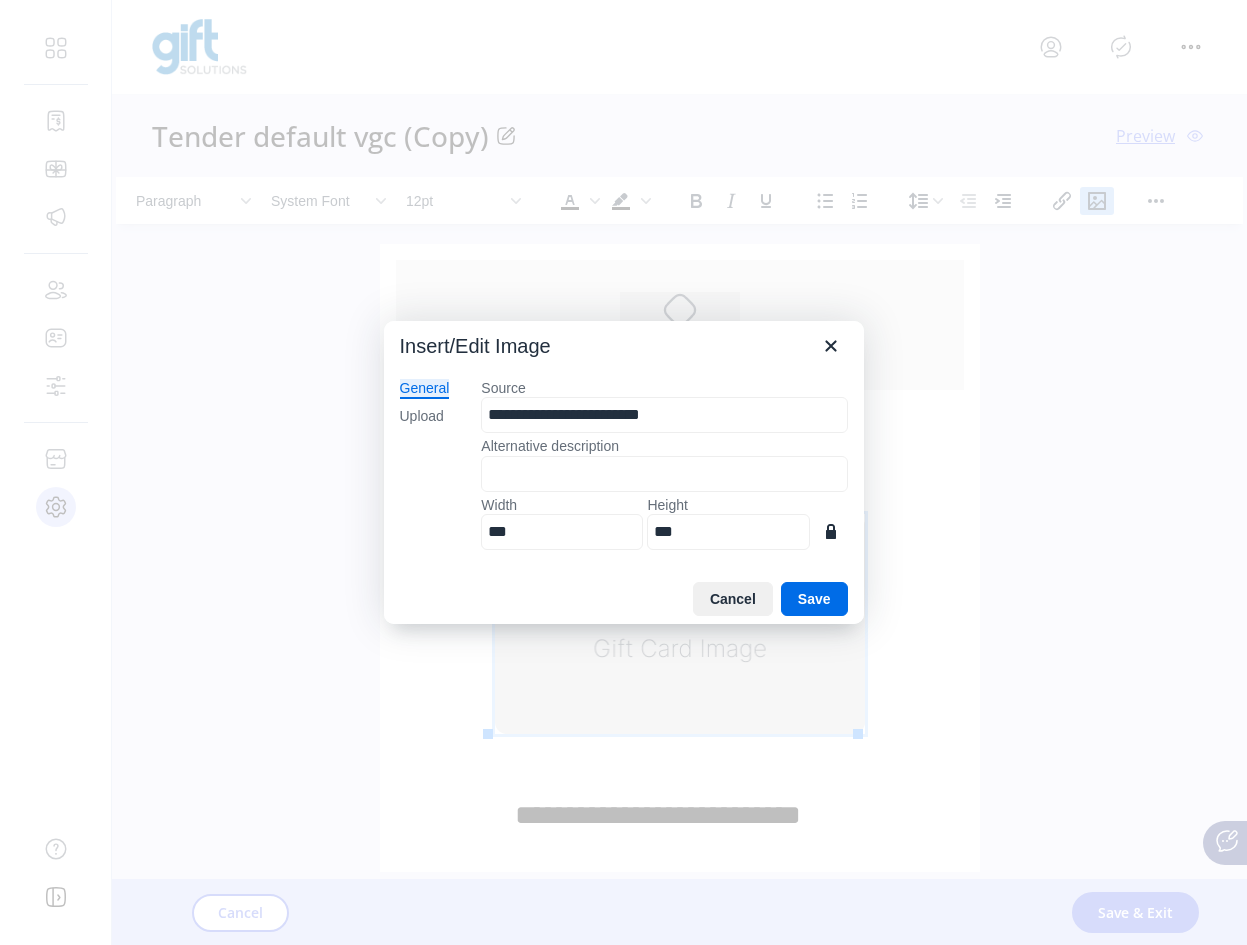 click on "Source" at bounding box center (664, 388) 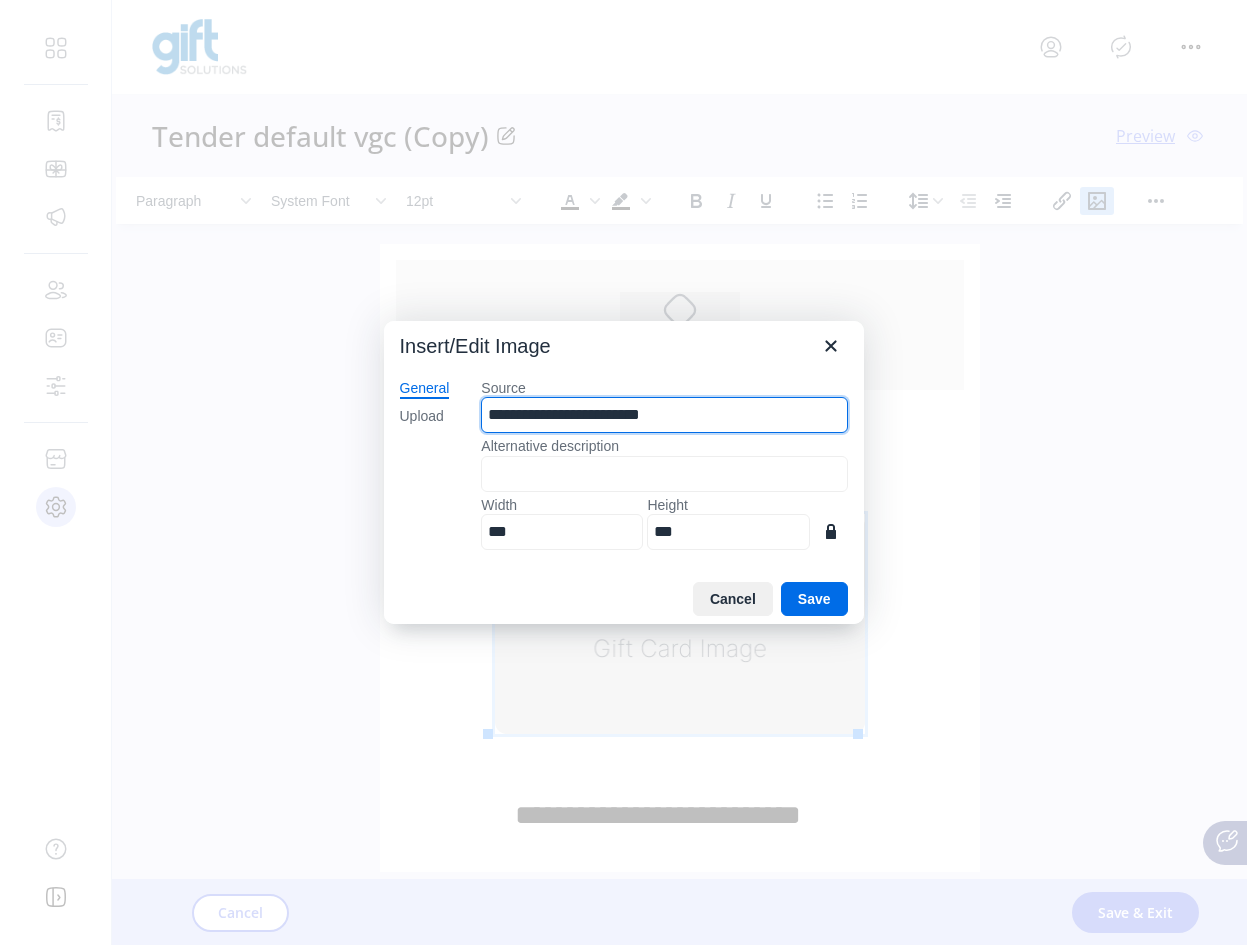 click on "**********" at bounding box center (664, 415) 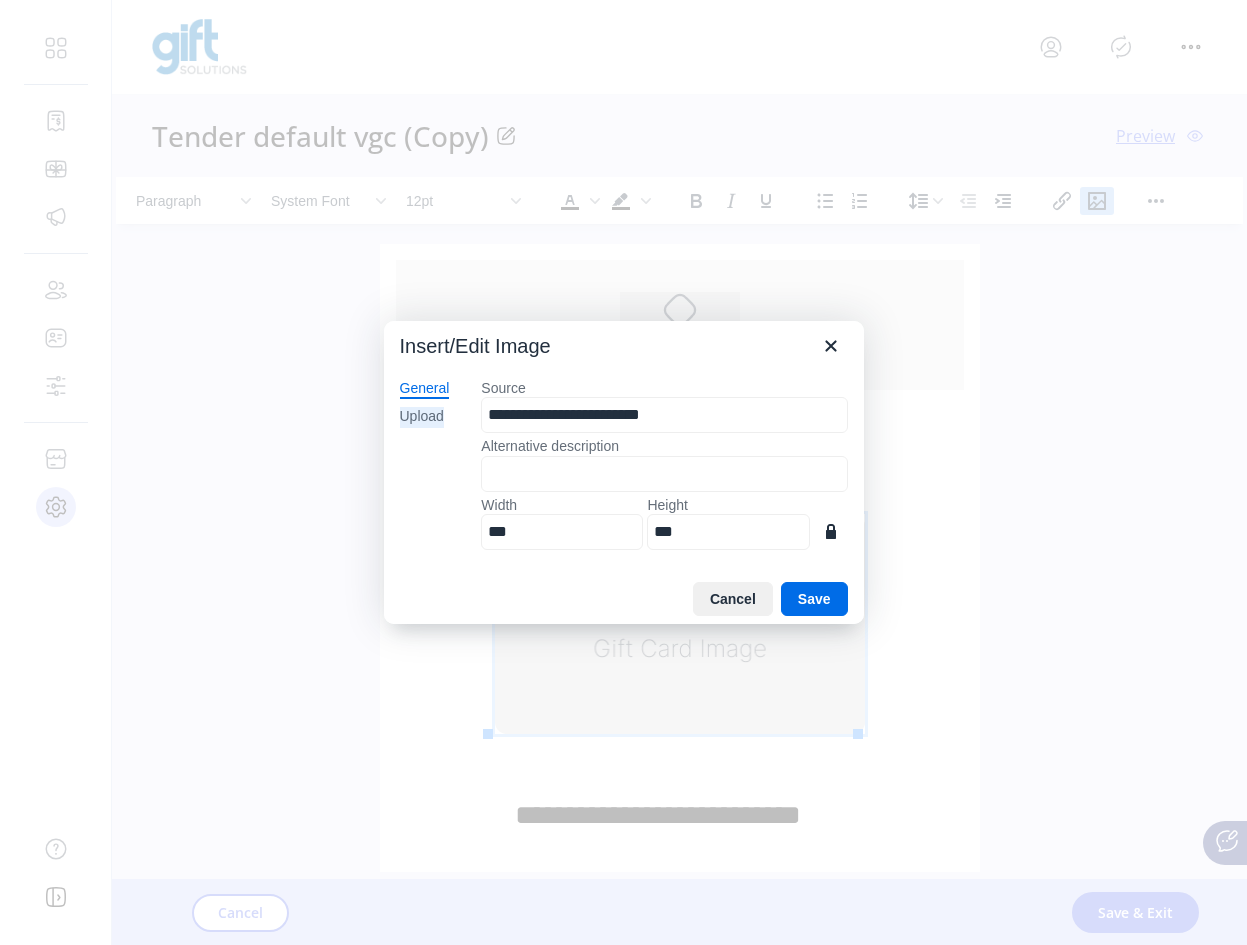 click on "Upload" at bounding box center (422, 417) 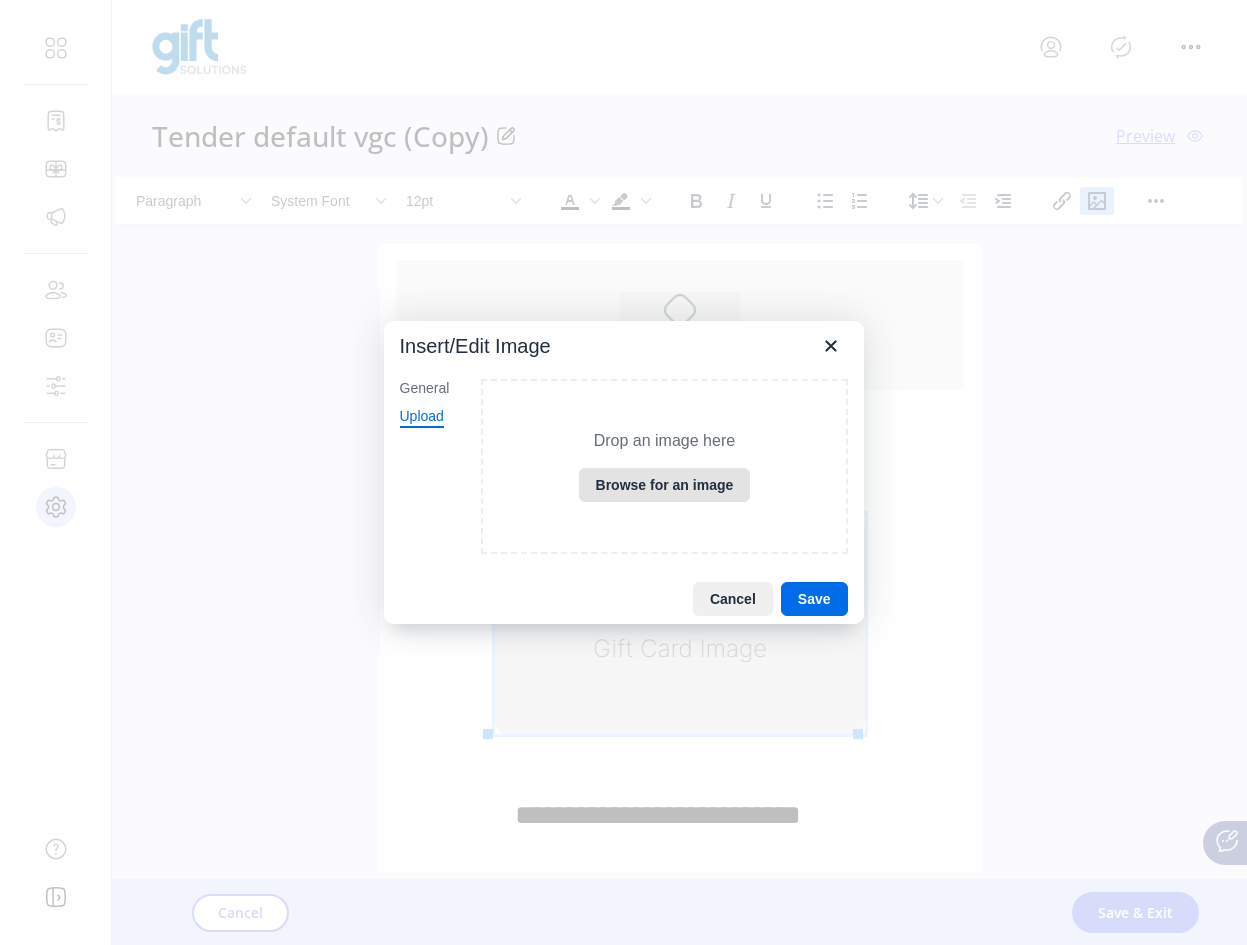 click on "Browse for an image" at bounding box center [665, 485] 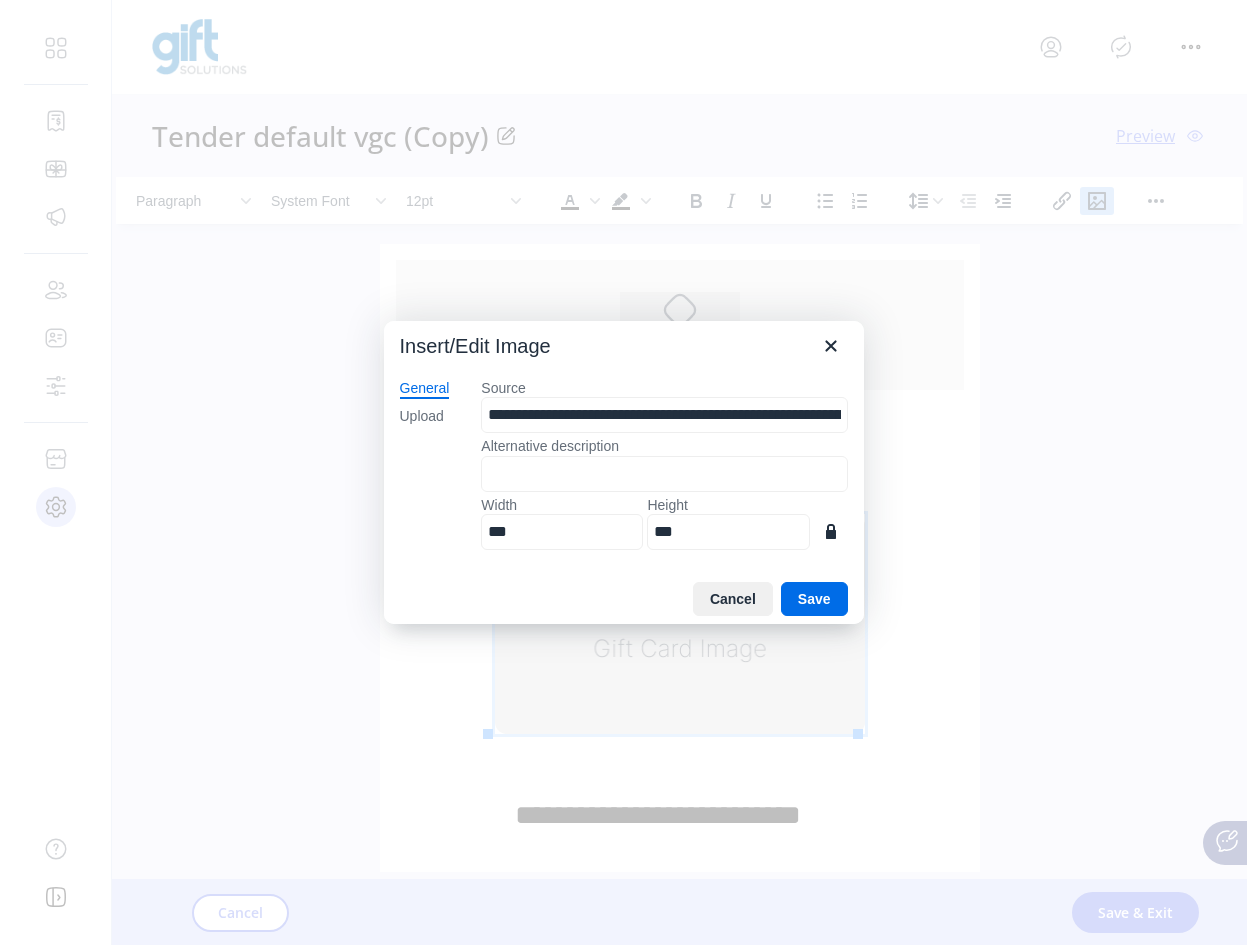type on "***" 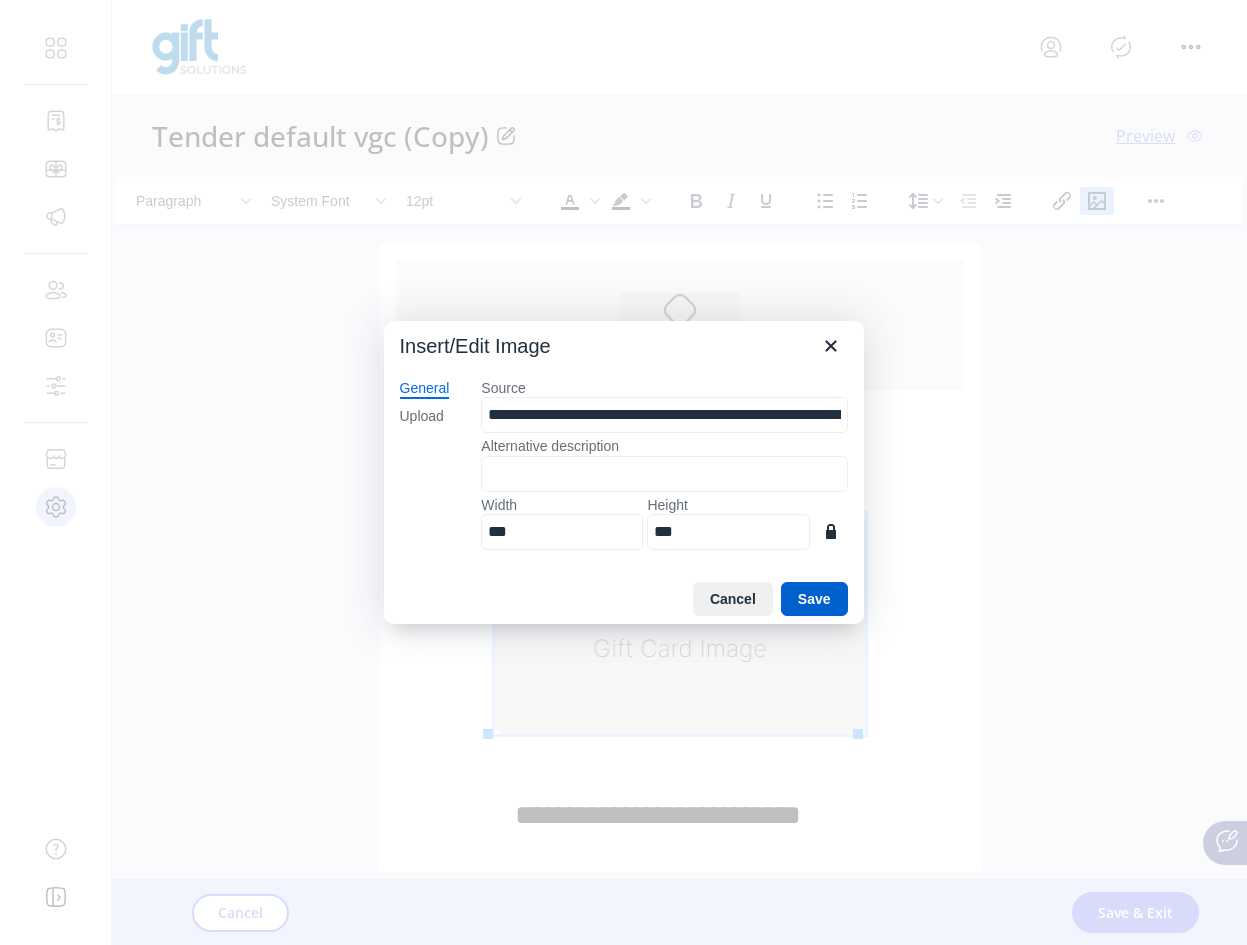 click on "Save" at bounding box center [814, 599] 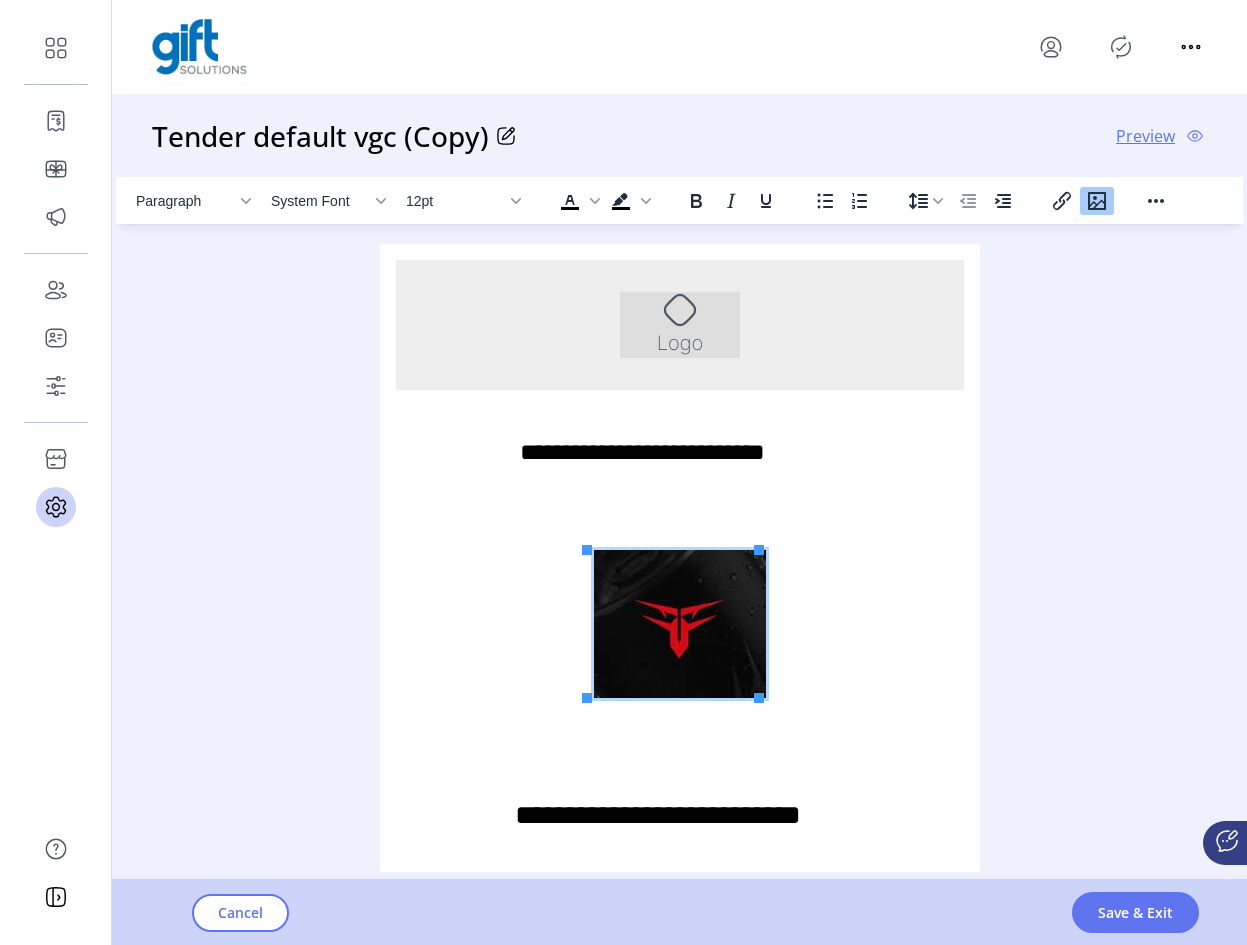 click on "Tender default vgc (Copy)" 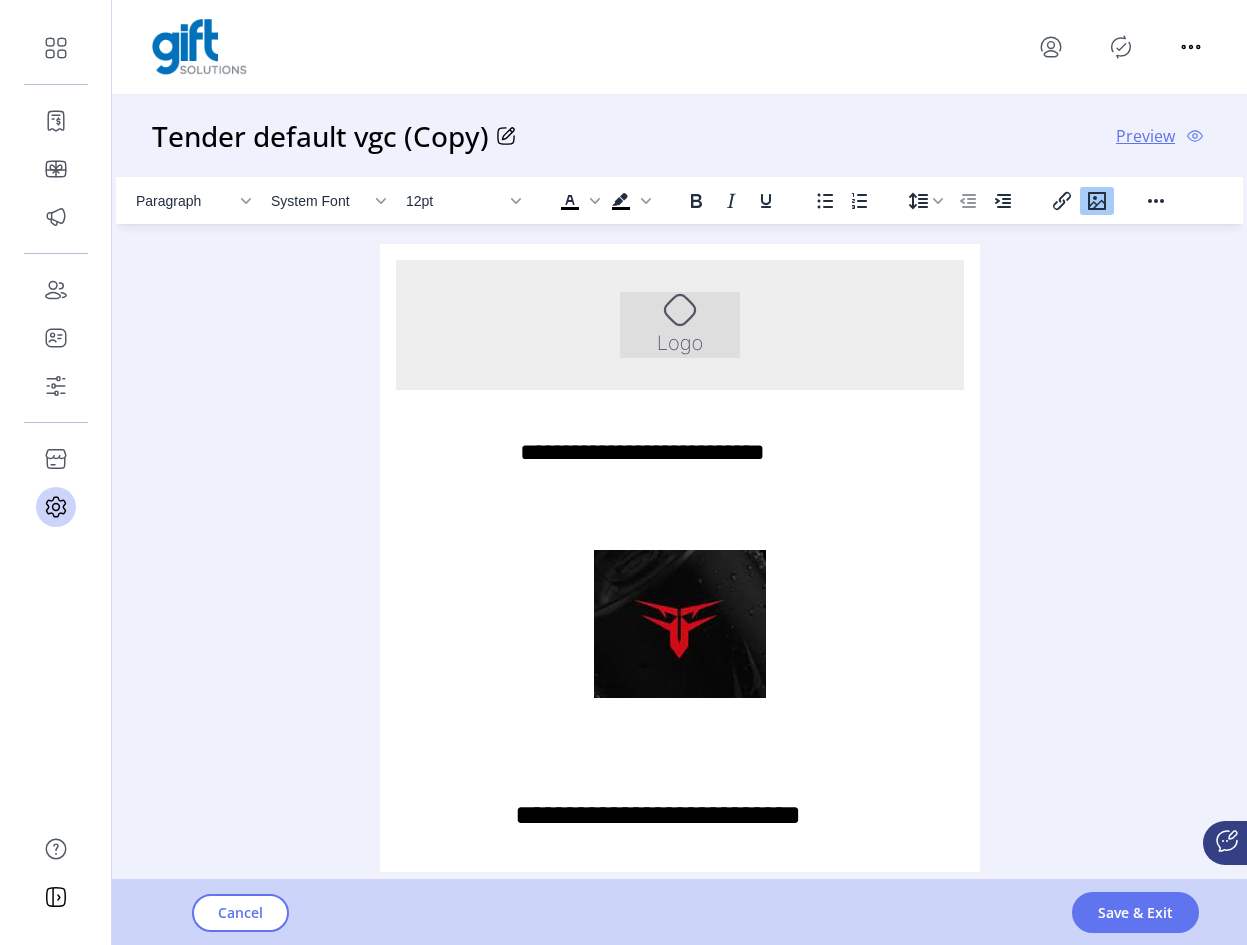 click 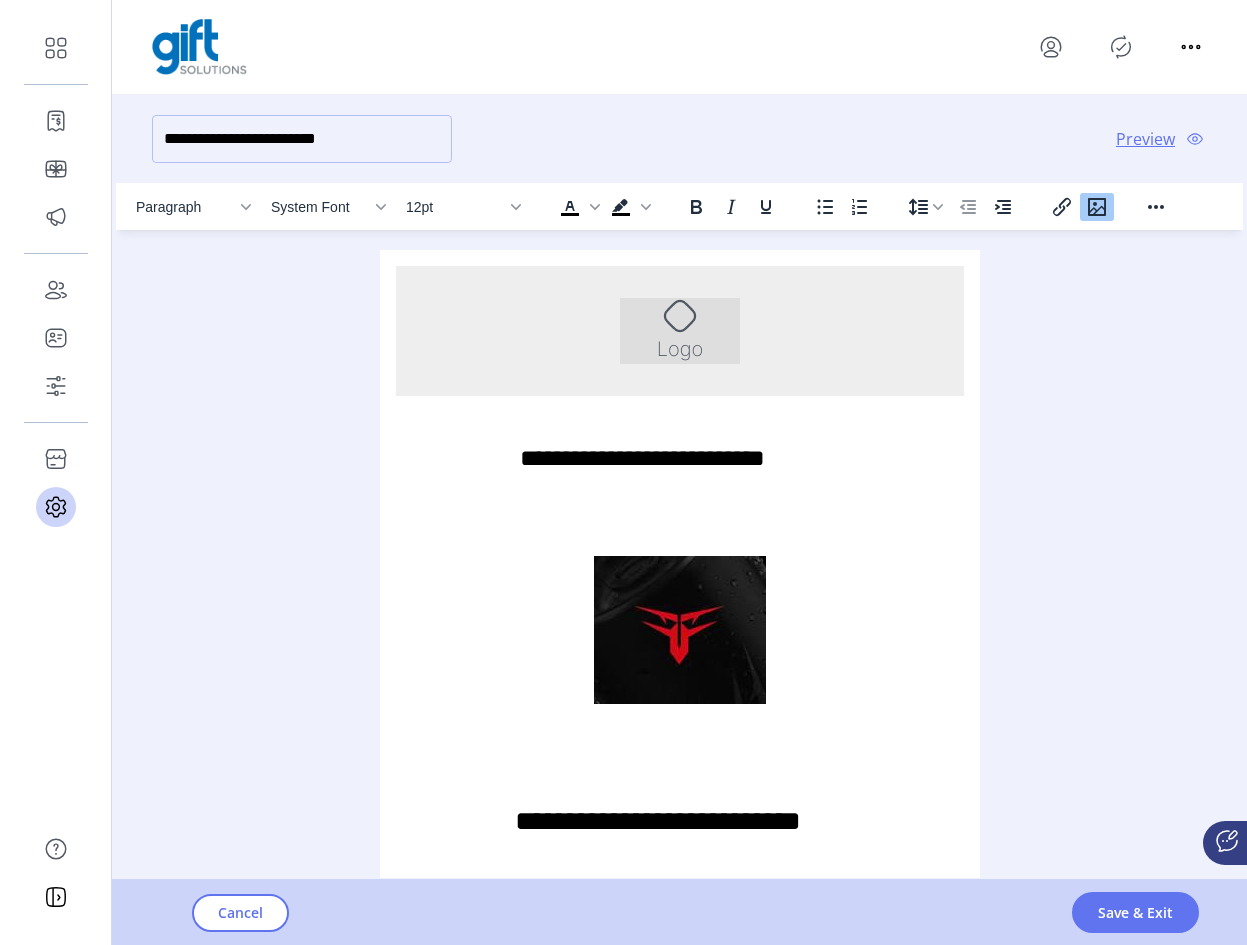 click on "**********" 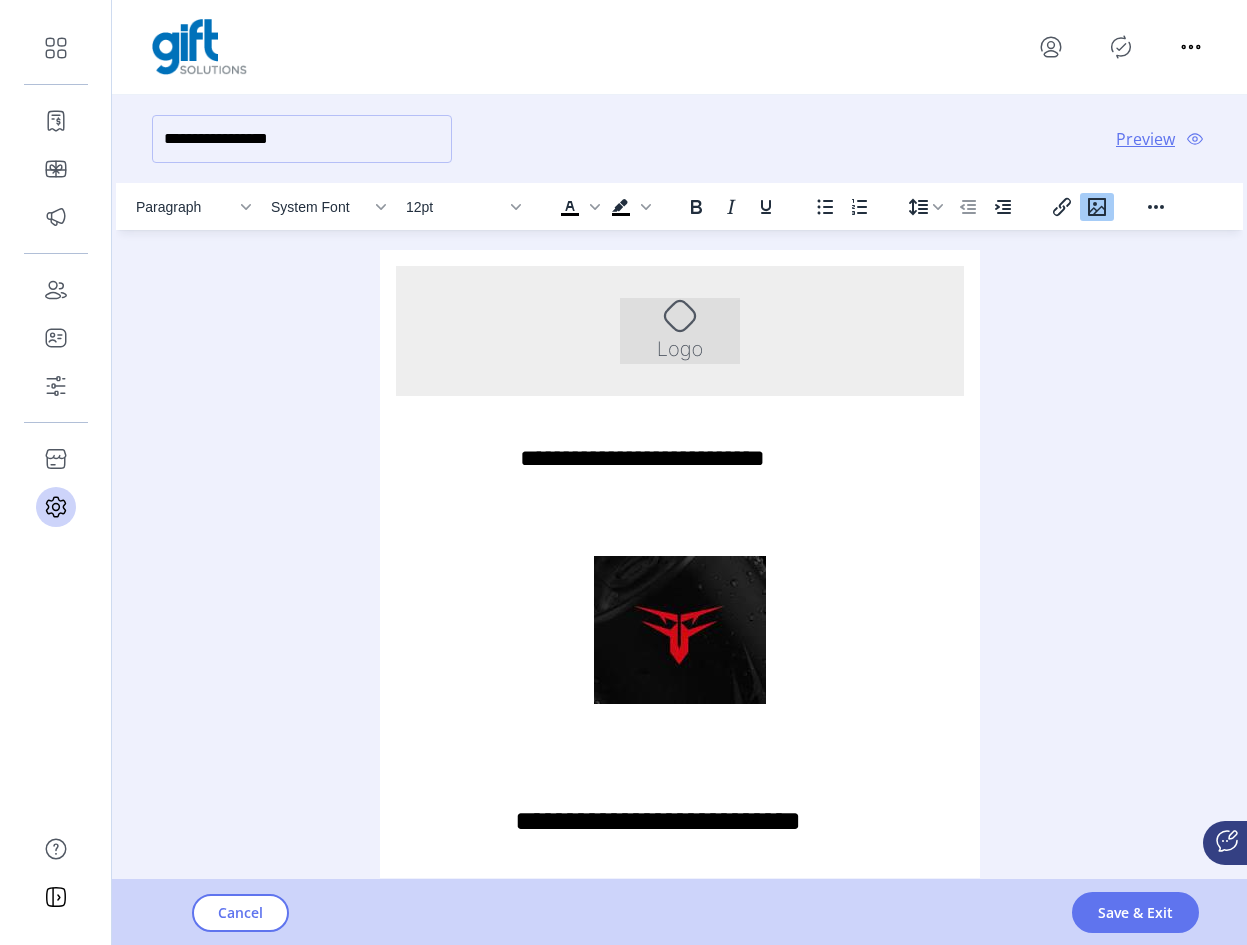 type on "**********" 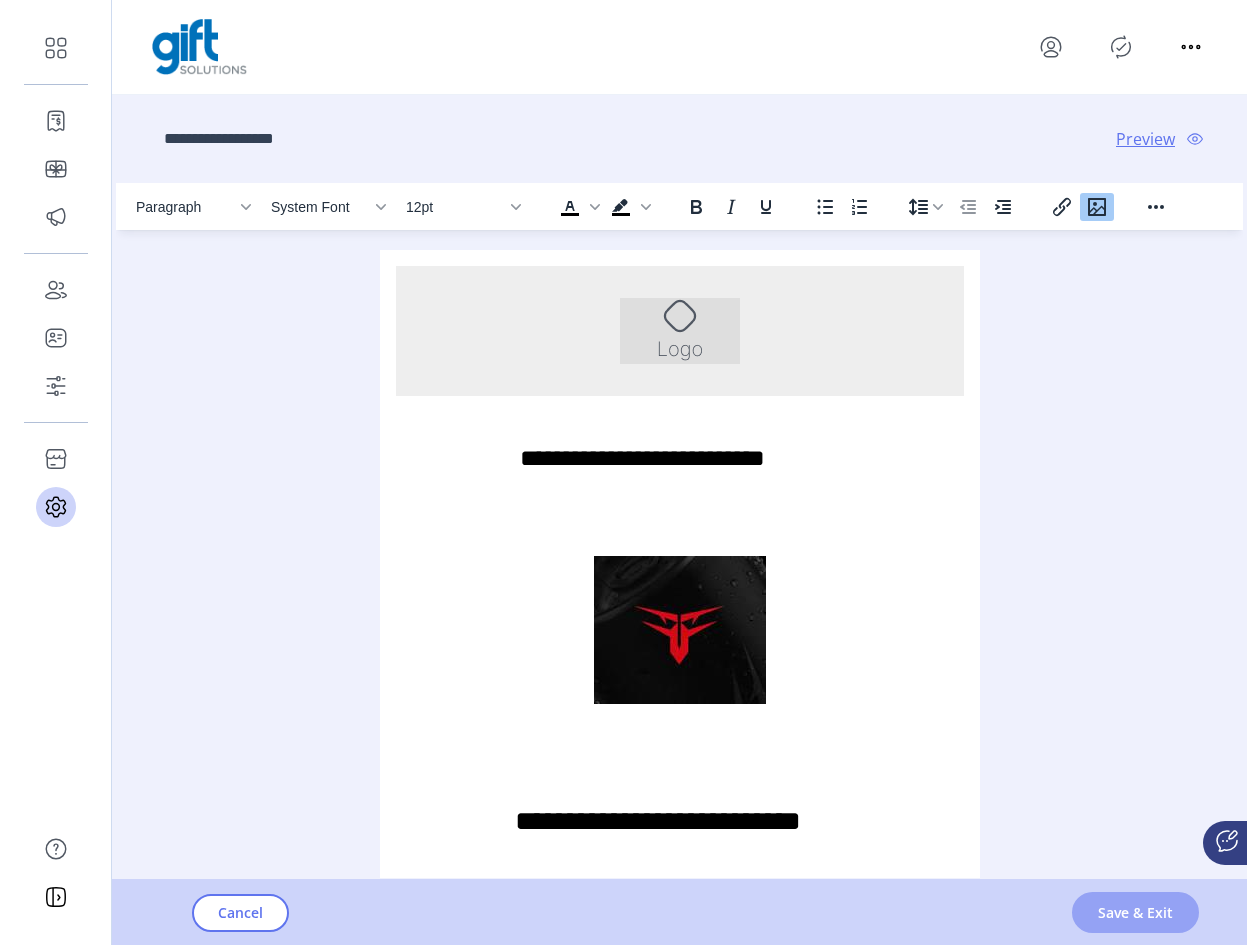 click on "Save & Exit" 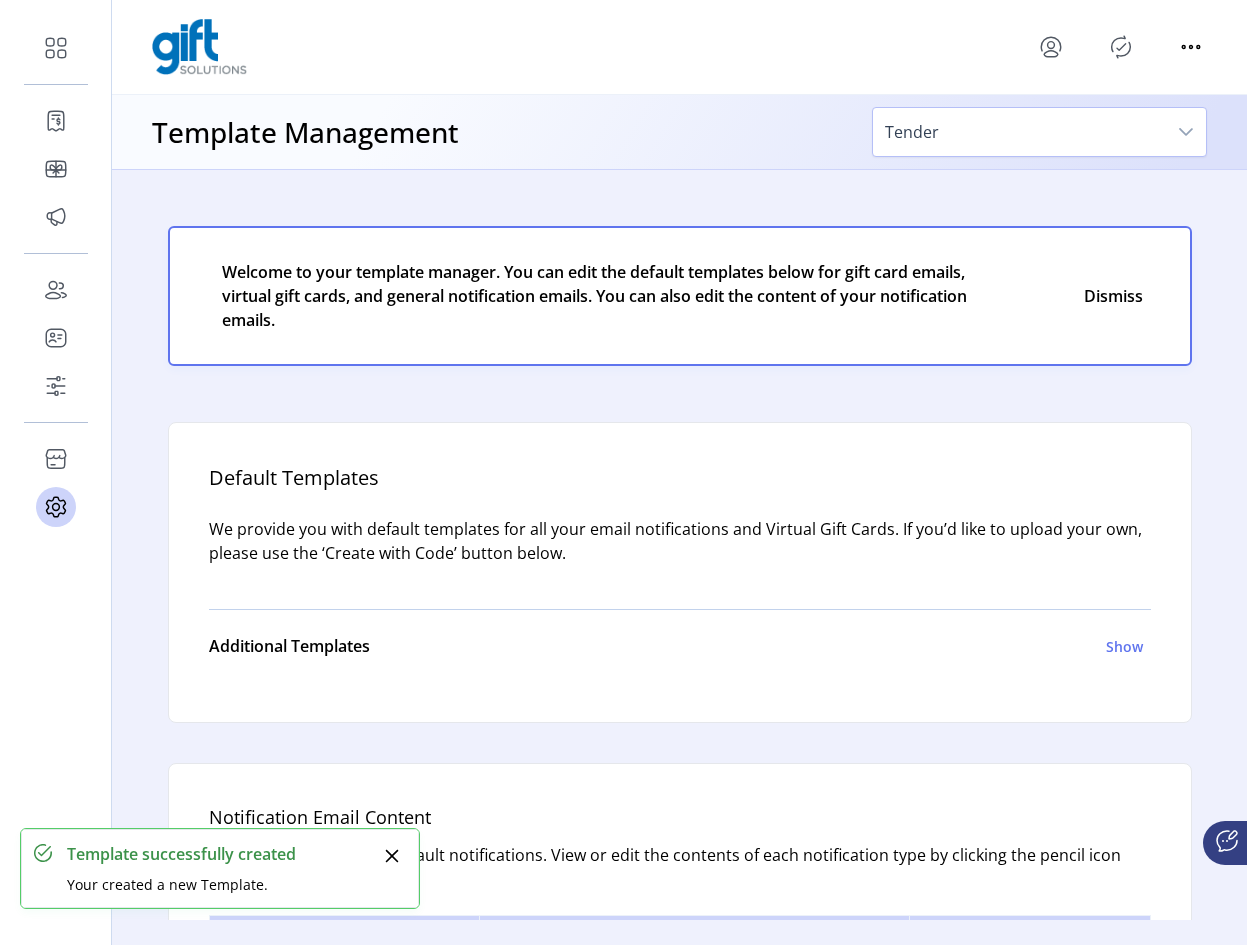 click 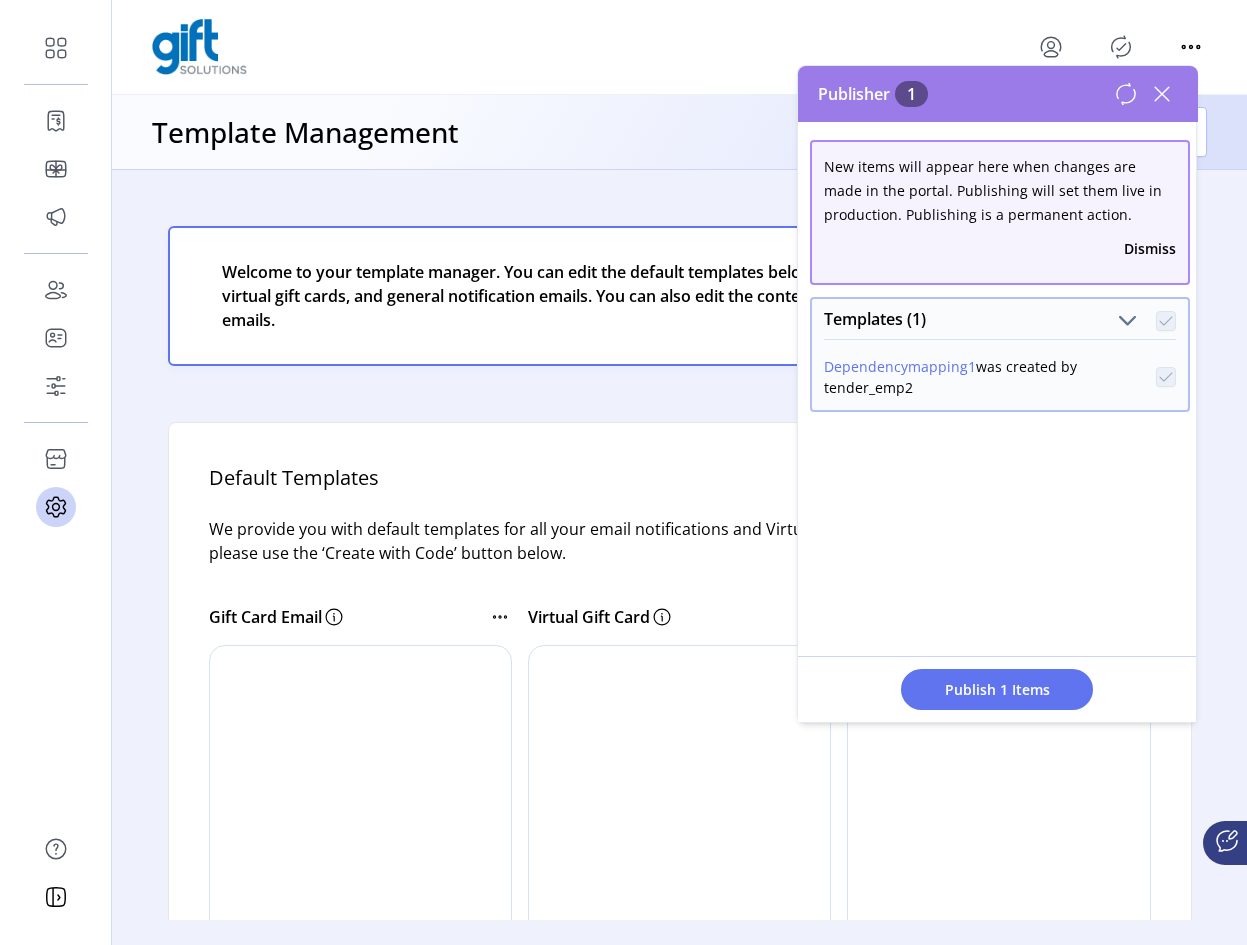 scroll, scrollTop: 0, scrollLeft: 0, axis: both 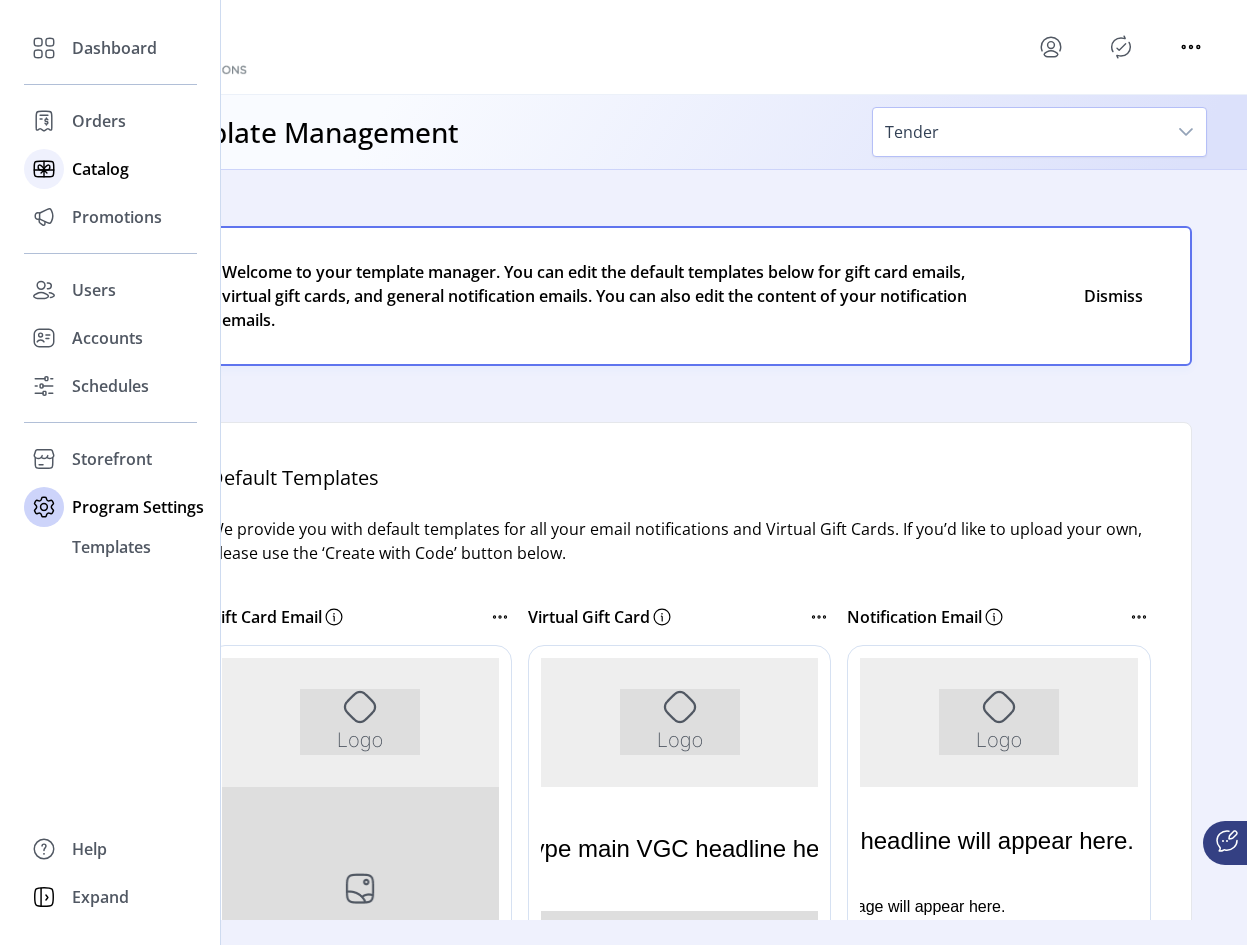 click on "Catalog" 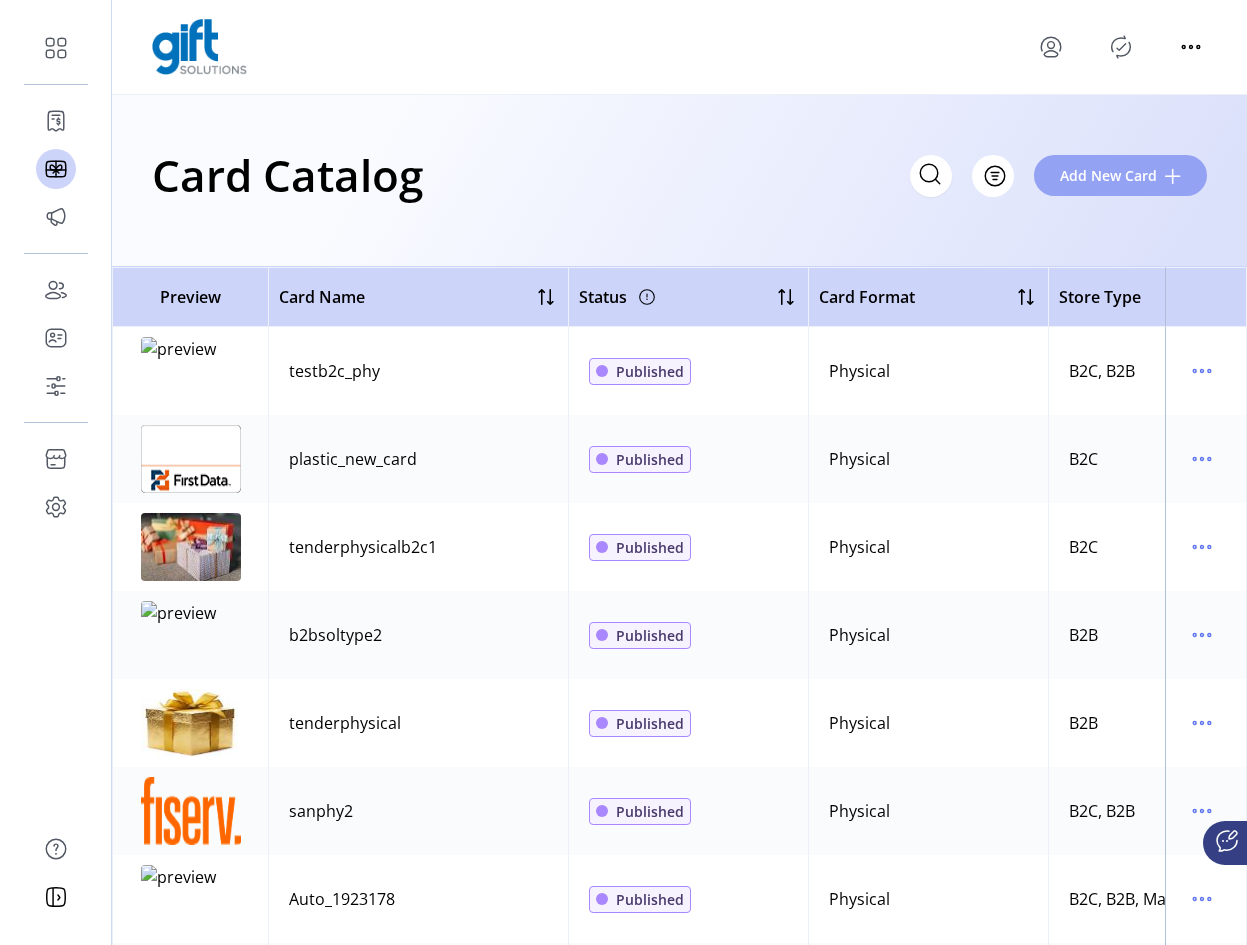 click on "Add New Card" 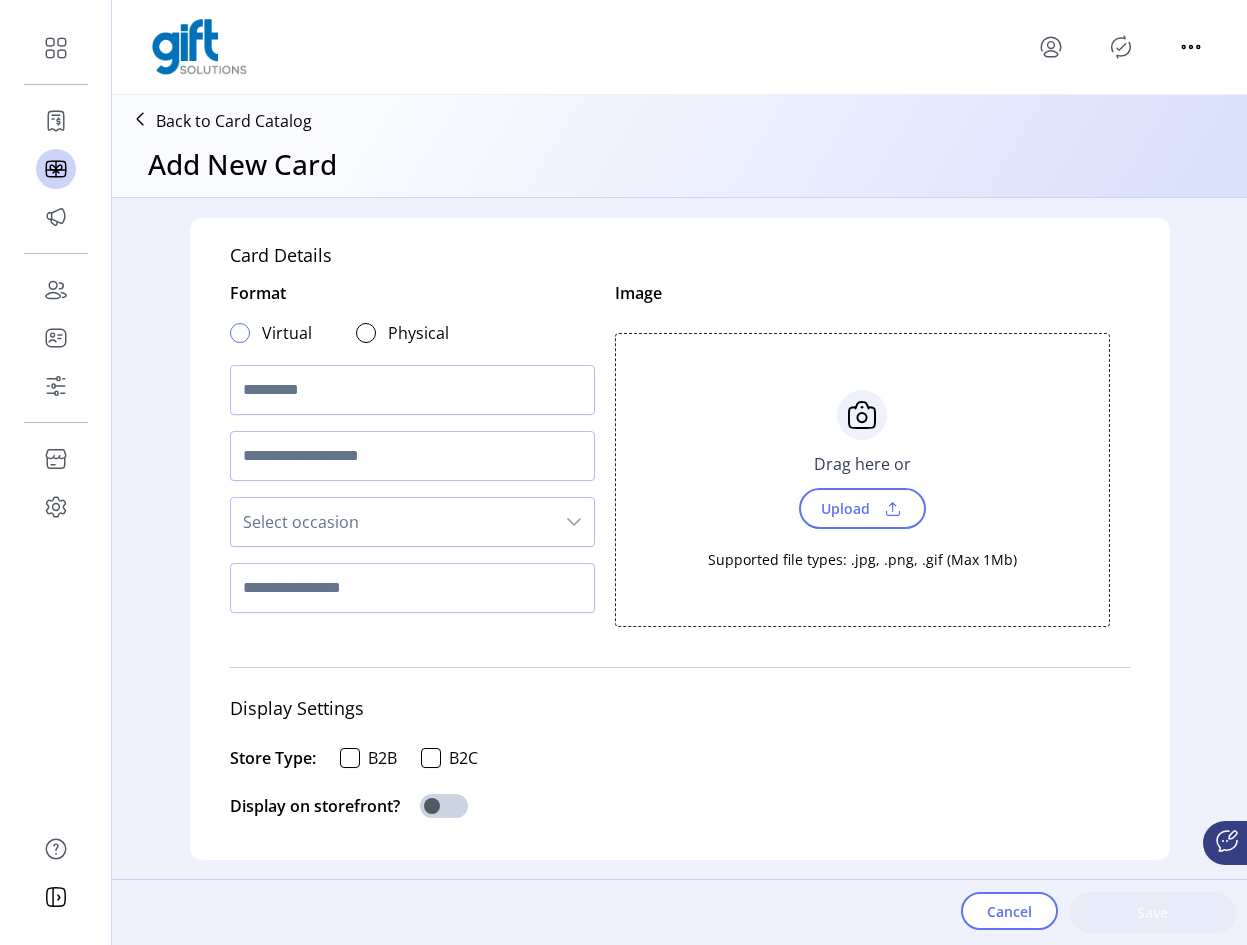 click 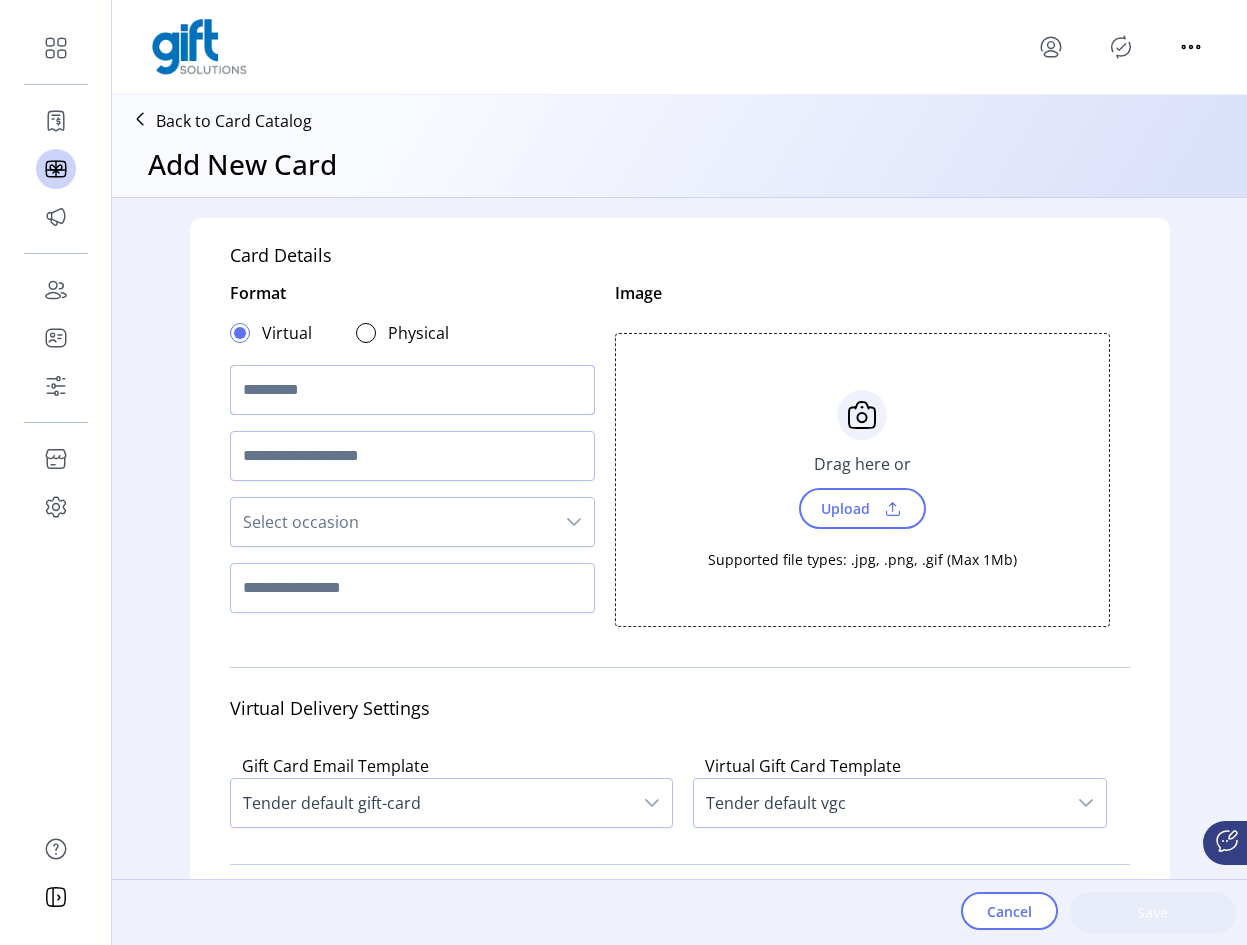 click 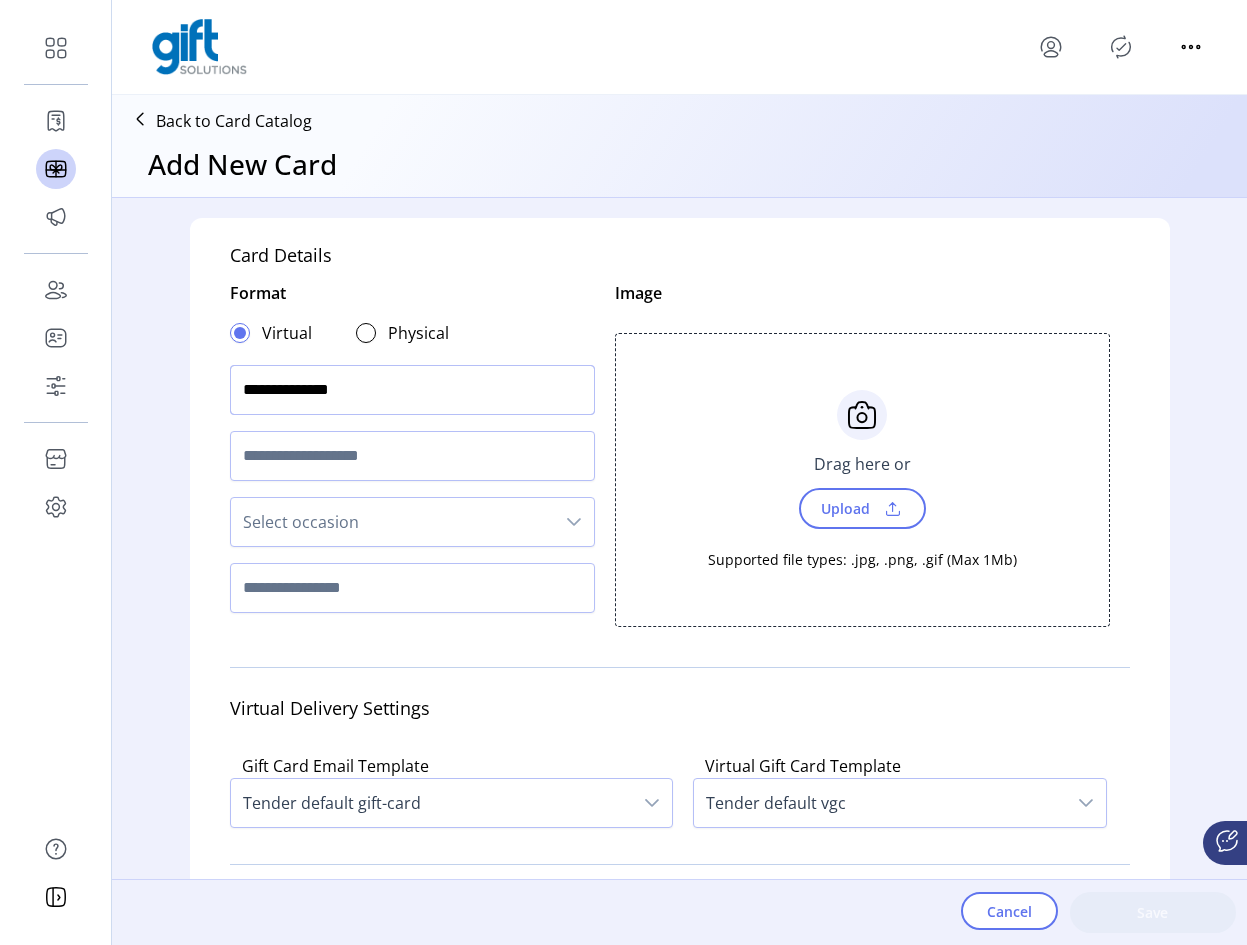 type on "**********" 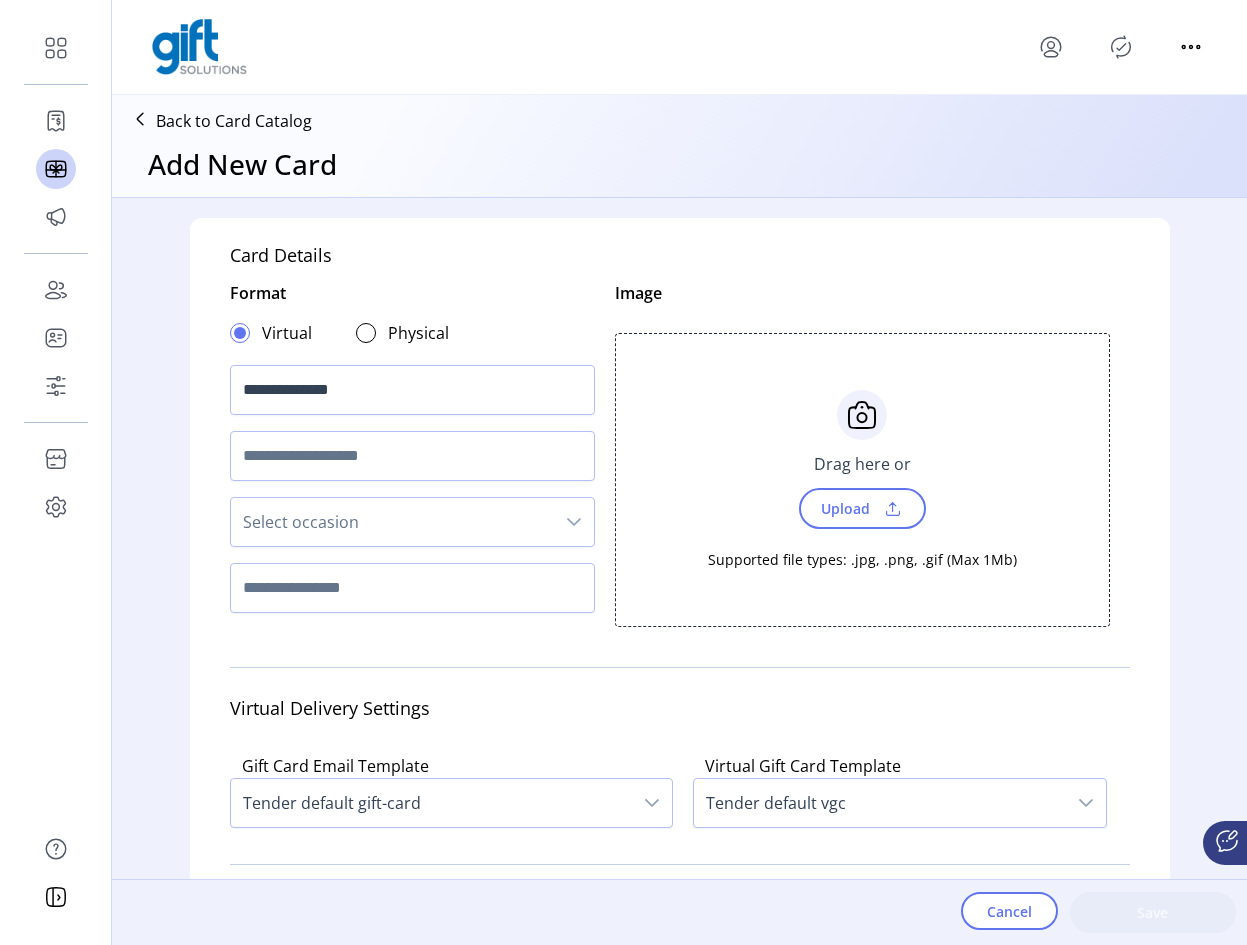 click on "Upload" 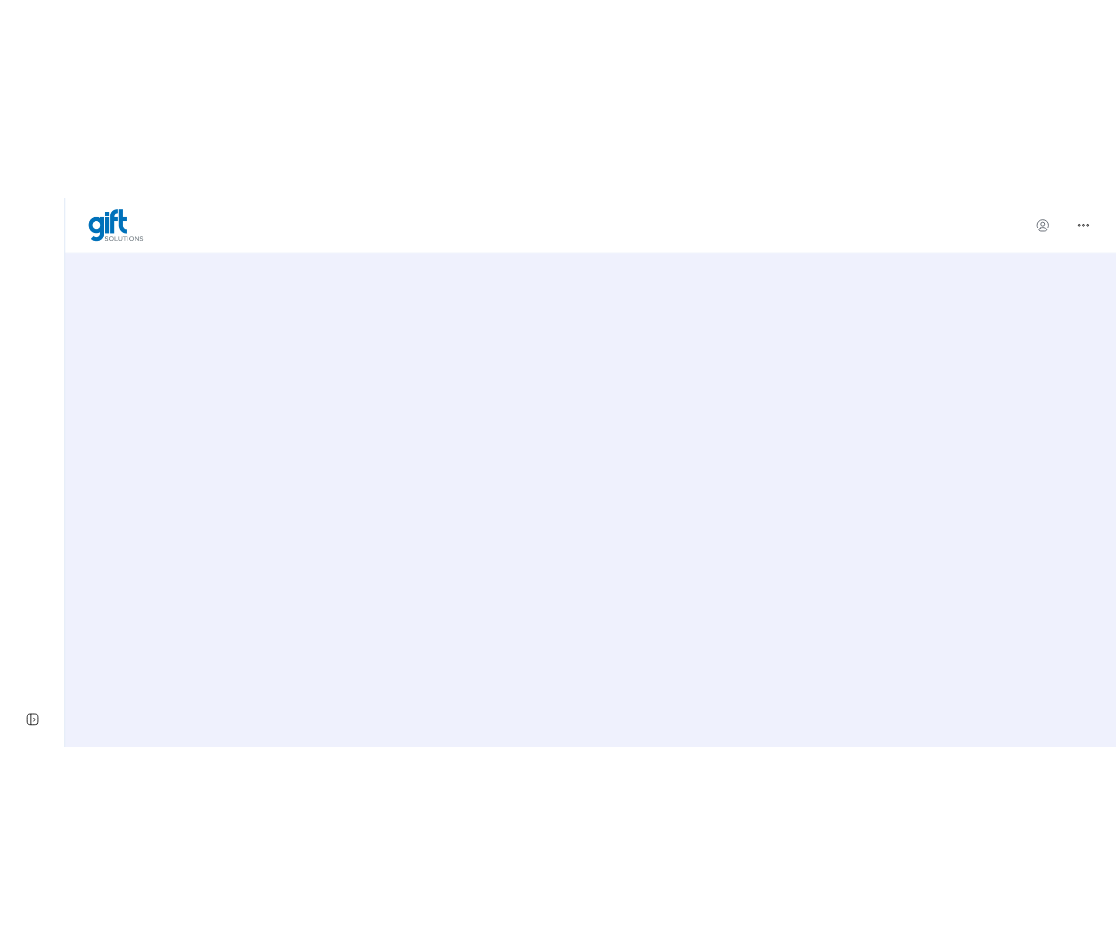 scroll, scrollTop: 0, scrollLeft: 0, axis: both 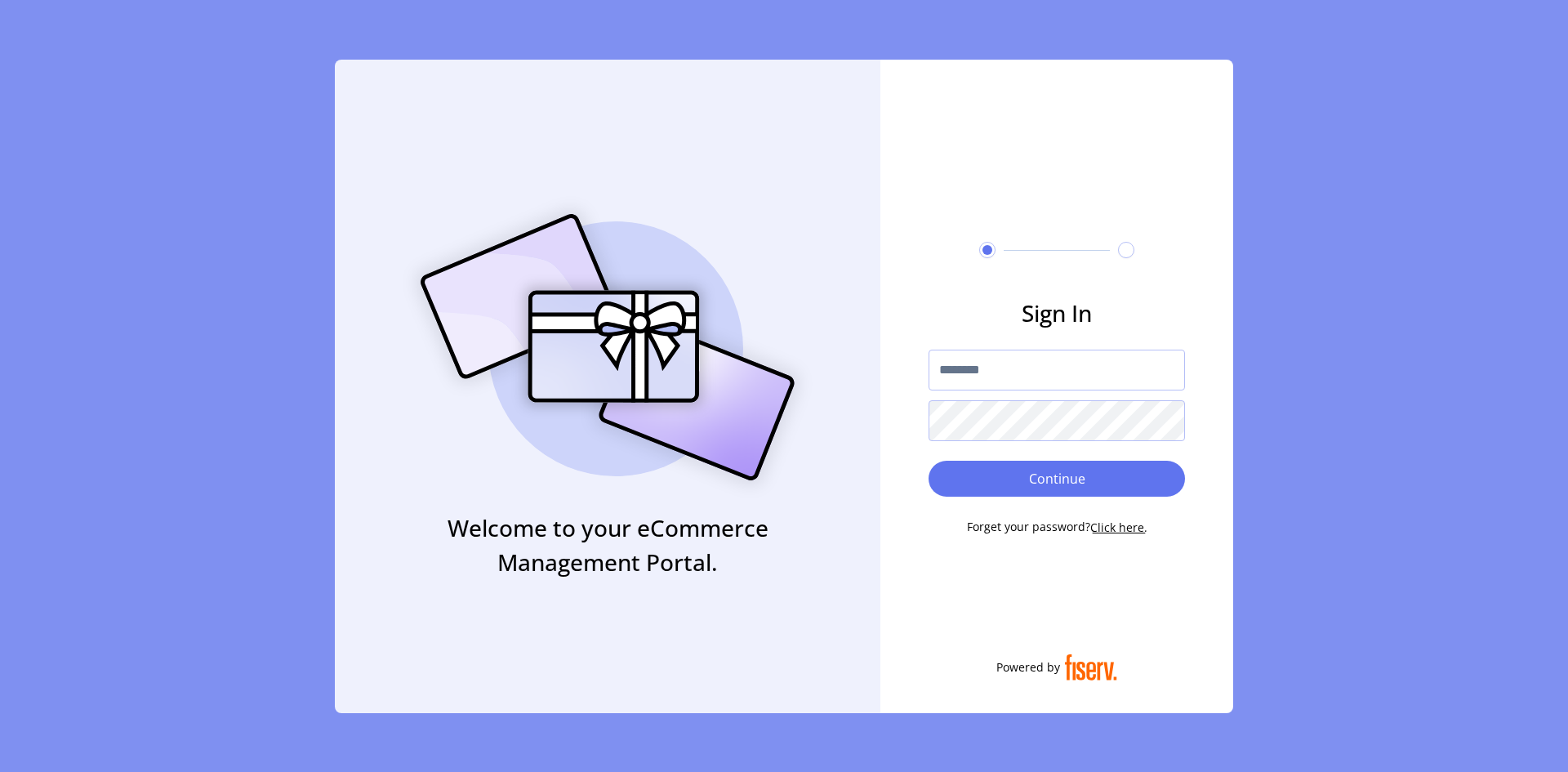 click at bounding box center (1057, 370) 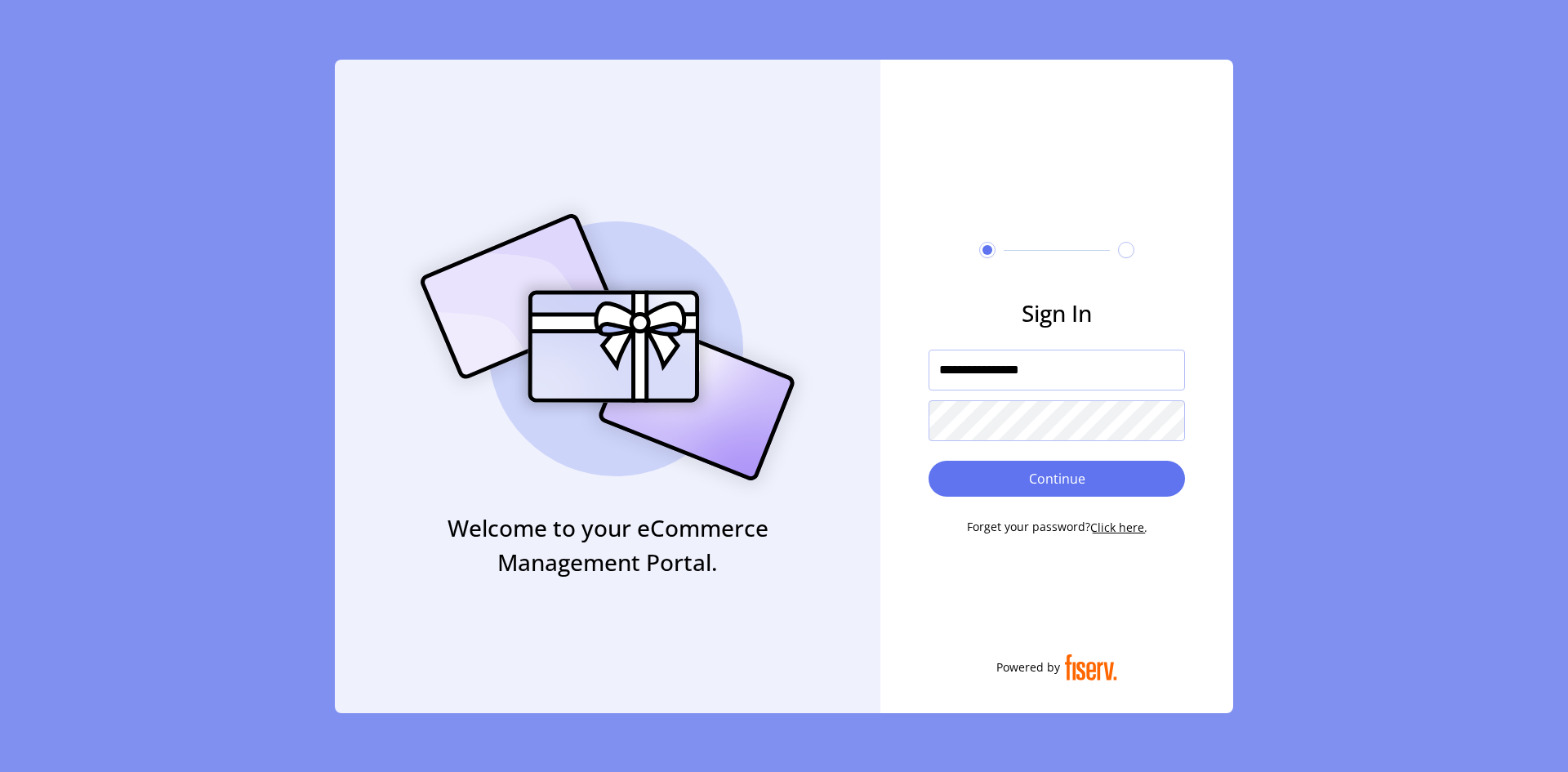 drag, startPoint x: 1062, startPoint y: 377, endPoint x: 862, endPoint y: 354, distance: 201.3182 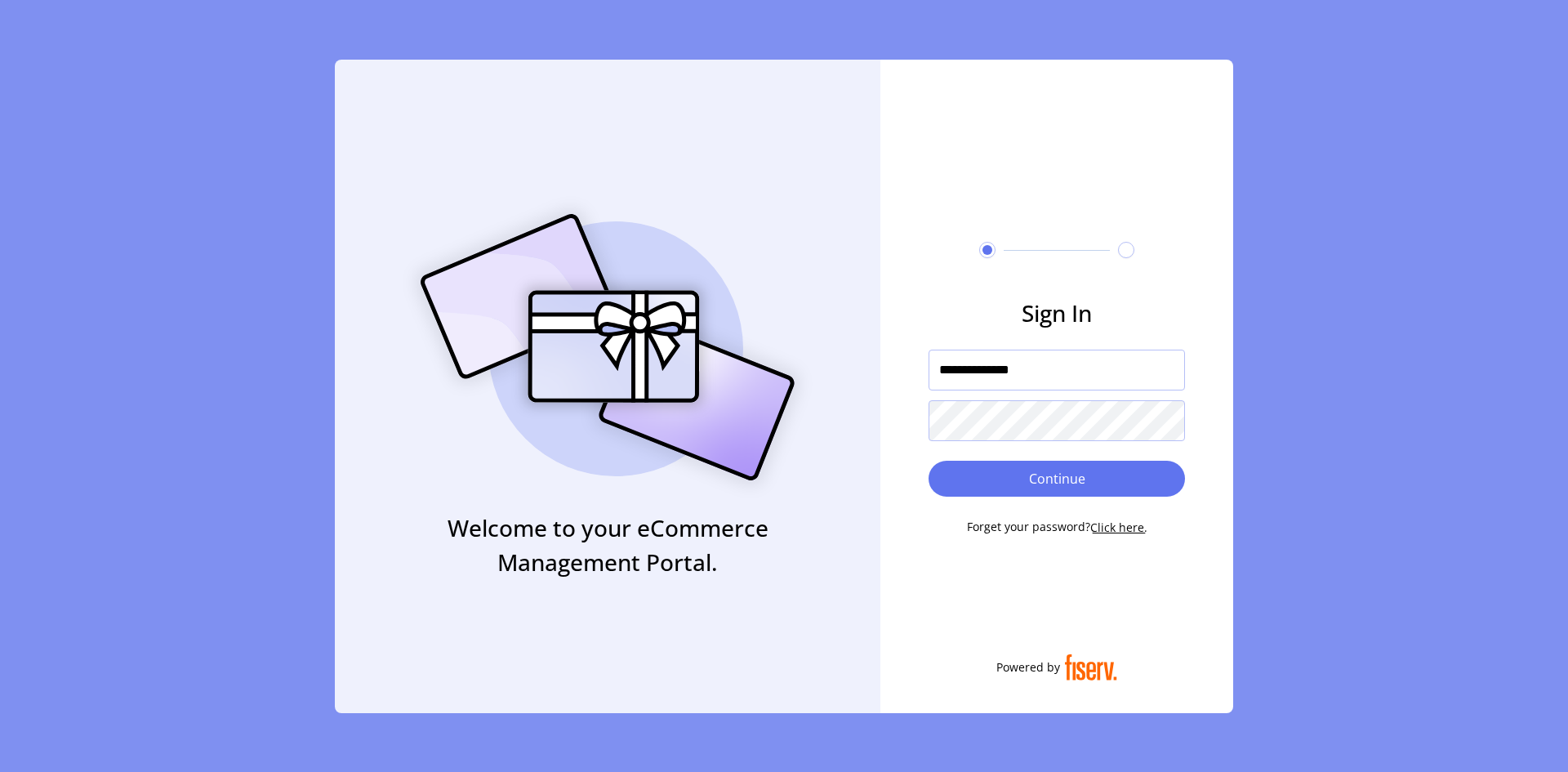 type on "**********" 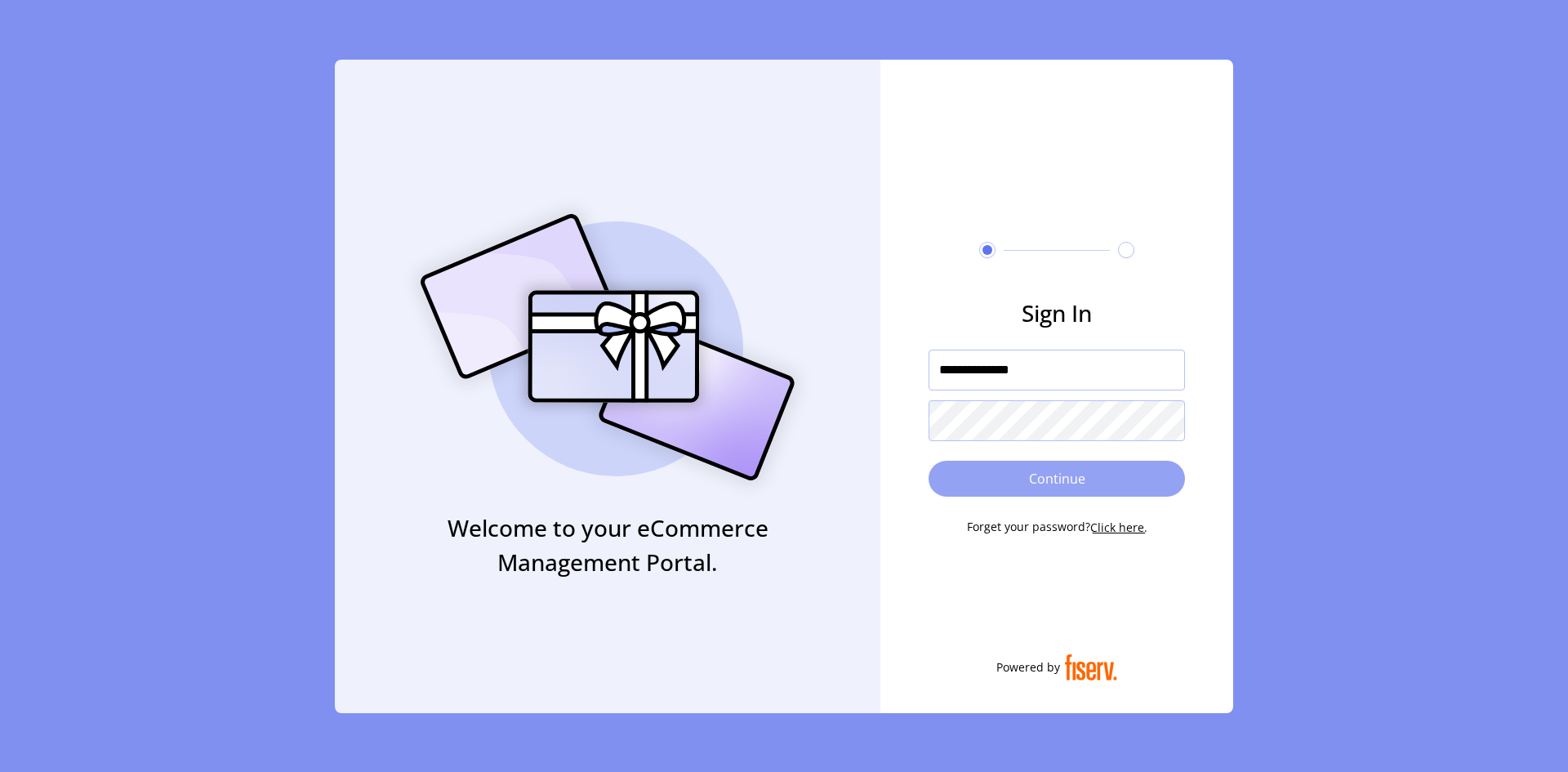 click on "Continue" at bounding box center [1057, 479] 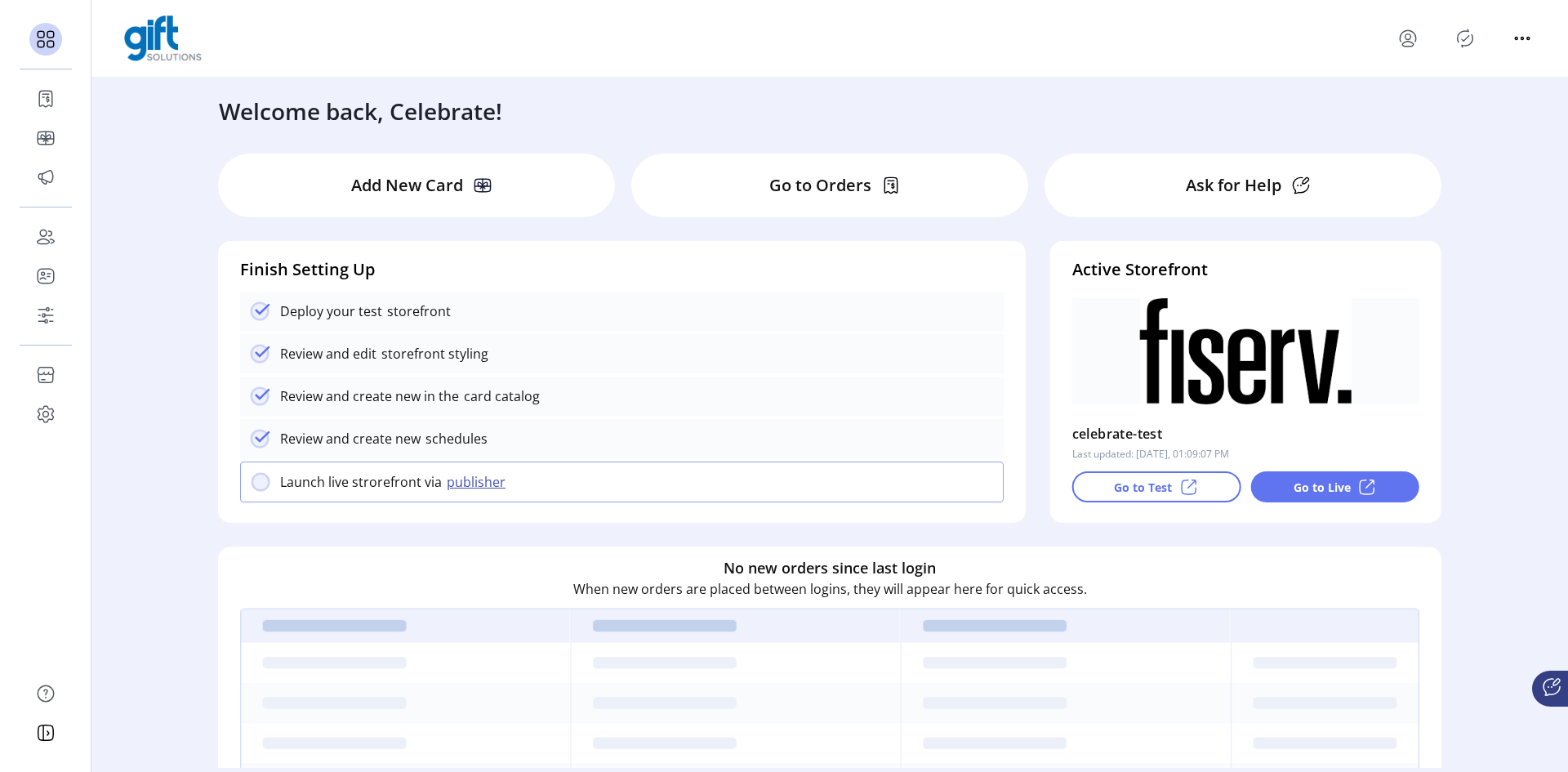 drag, startPoint x: 751, startPoint y: 283, endPoint x: 775, endPoint y: 359, distance: 79.69944 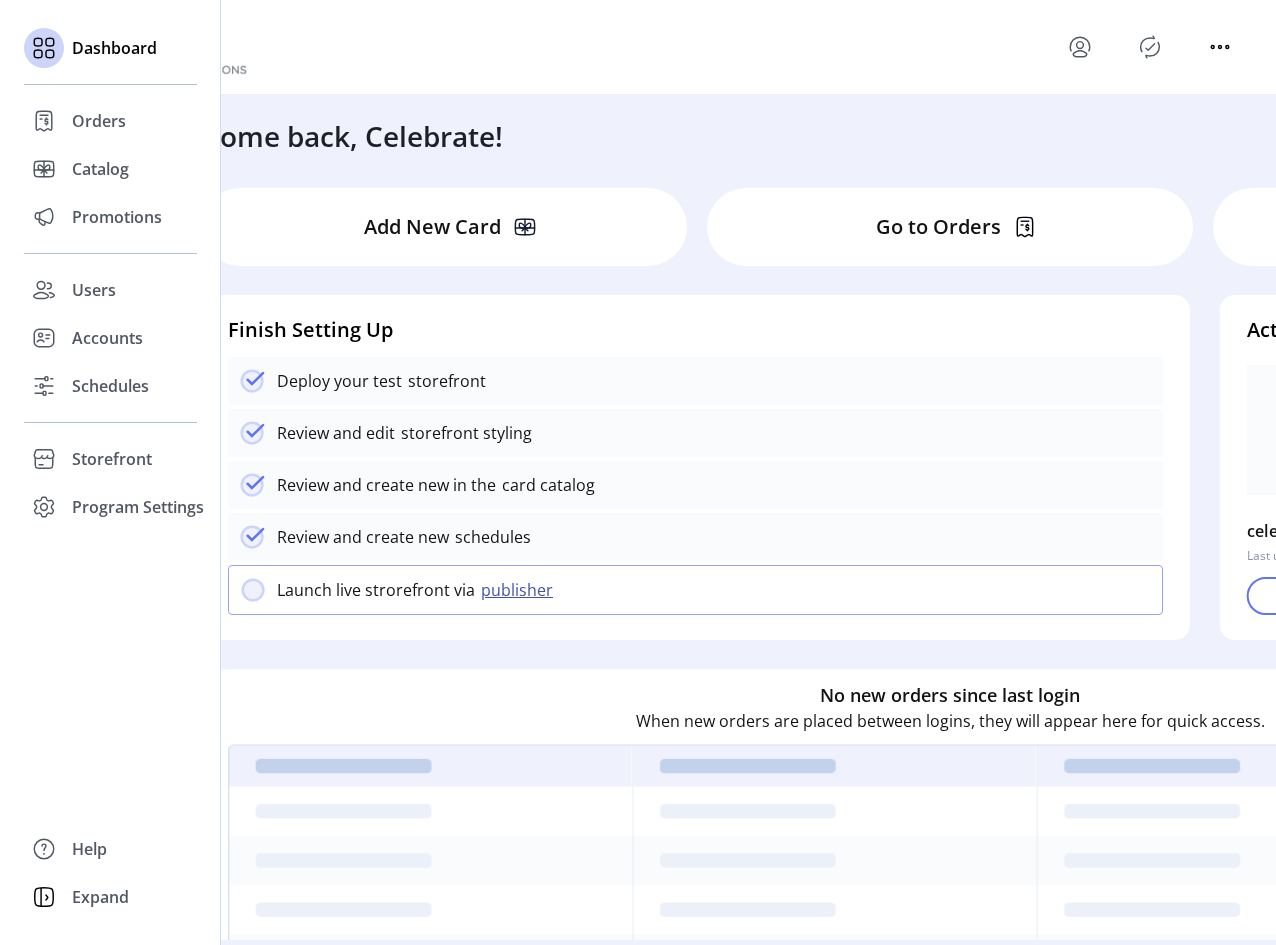 drag, startPoint x: 118, startPoint y: 504, endPoint x: 88, endPoint y: 567, distance: 69.77822 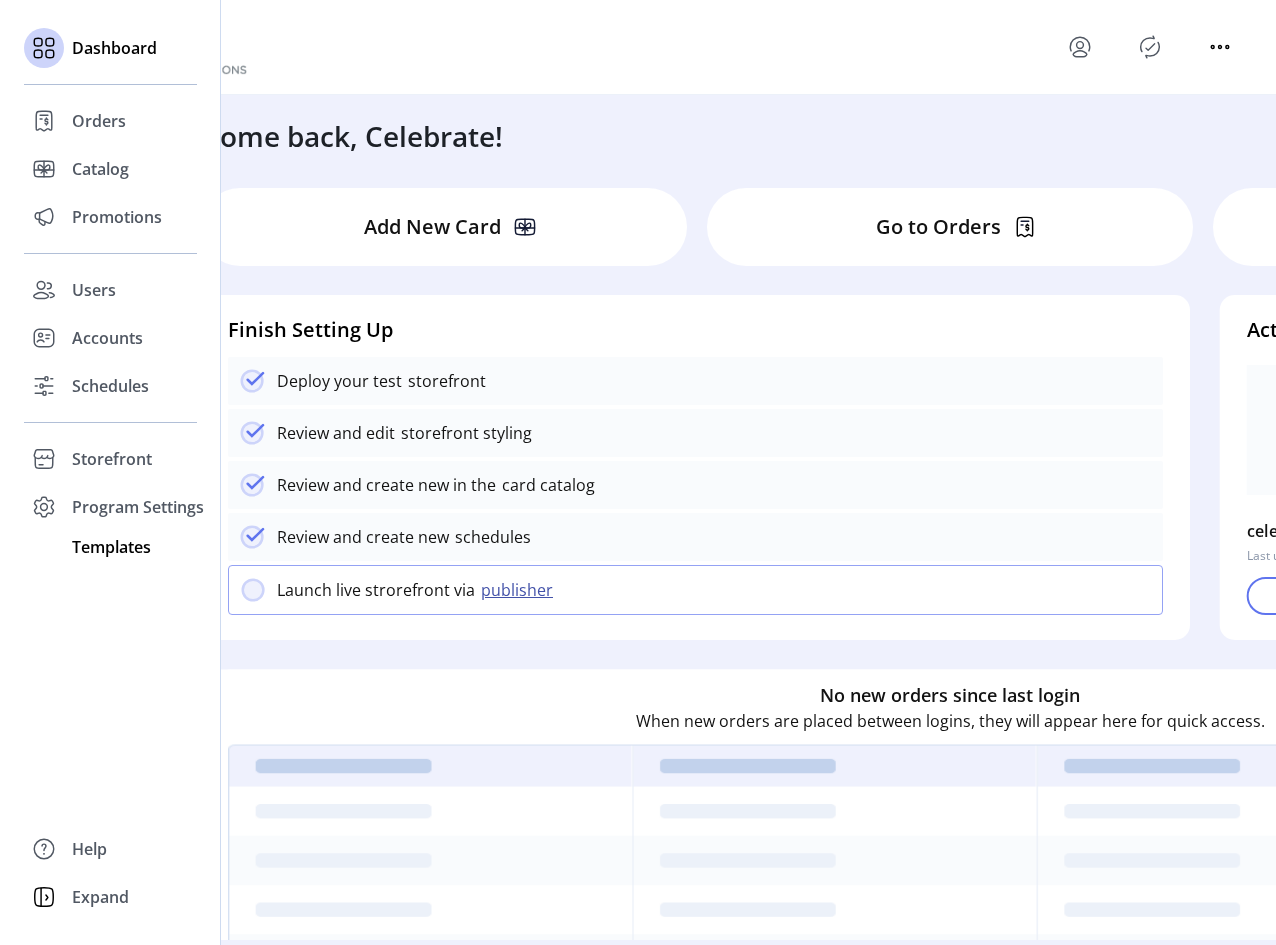 click on "Templates" 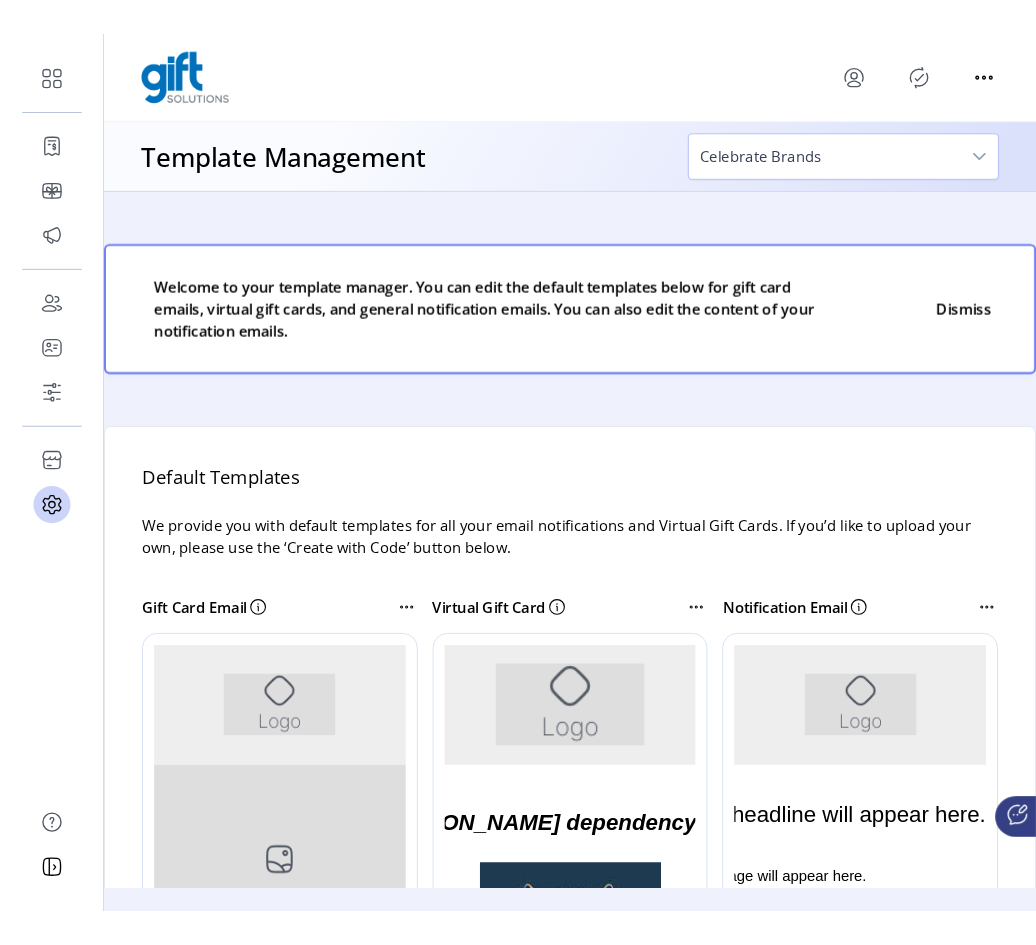scroll, scrollTop: 0, scrollLeft: 0, axis: both 